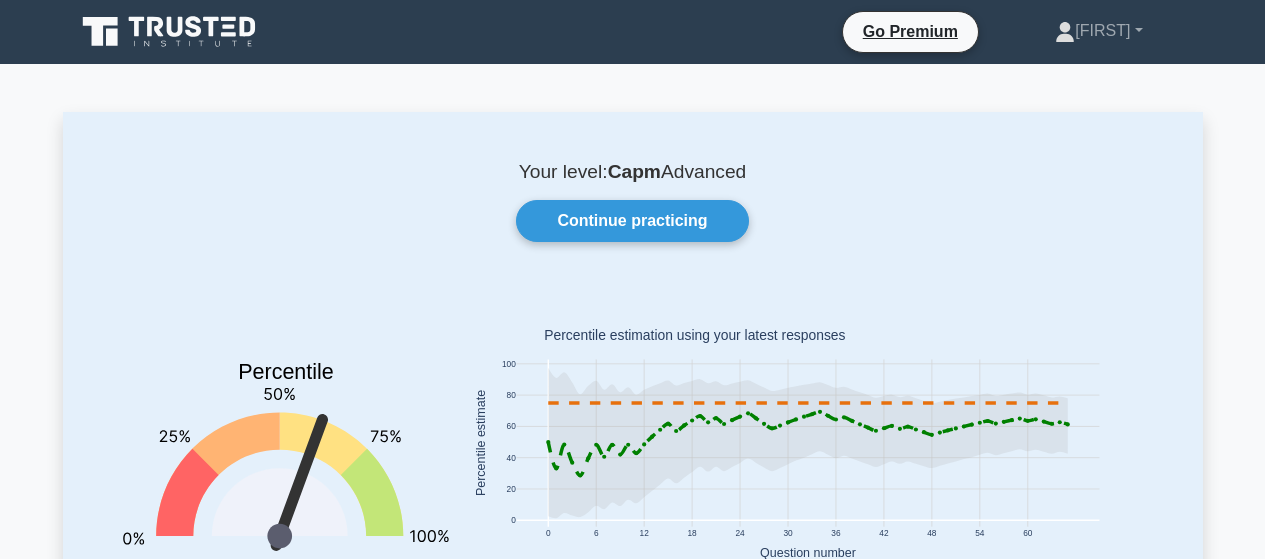 scroll, scrollTop: 0, scrollLeft: 0, axis: both 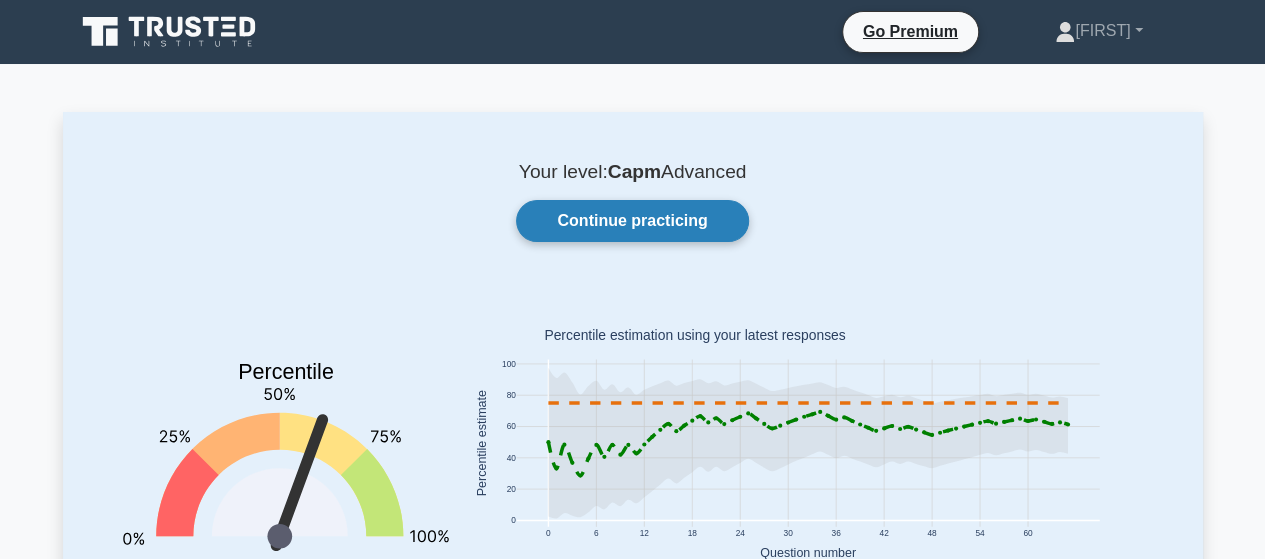click on "Continue practicing" at bounding box center [632, 221] 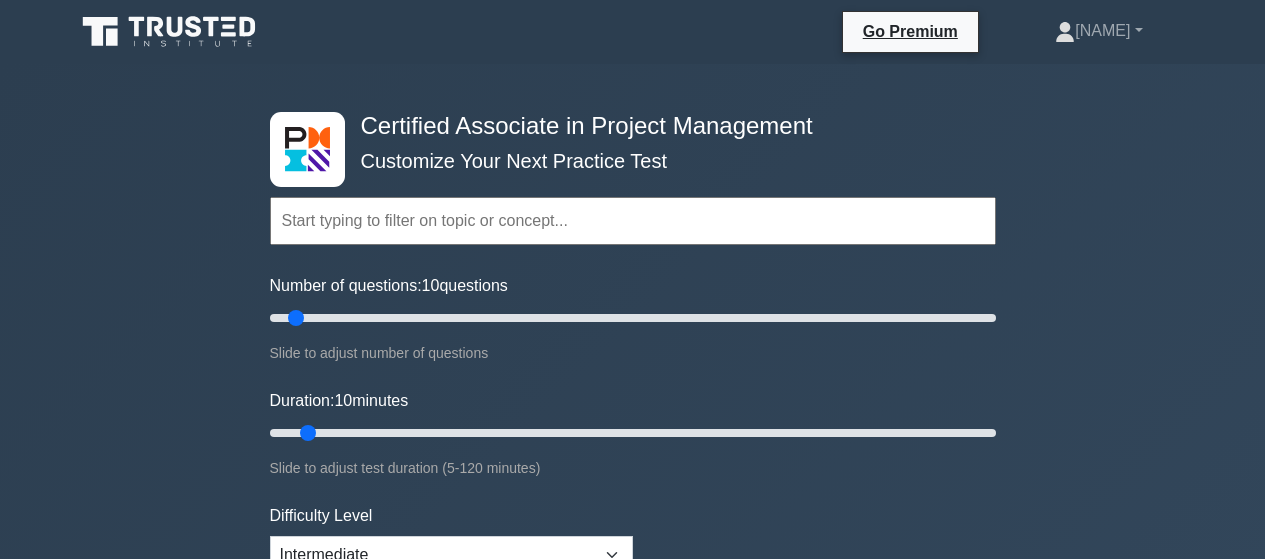 scroll, scrollTop: 0, scrollLeft: 0, axis: both 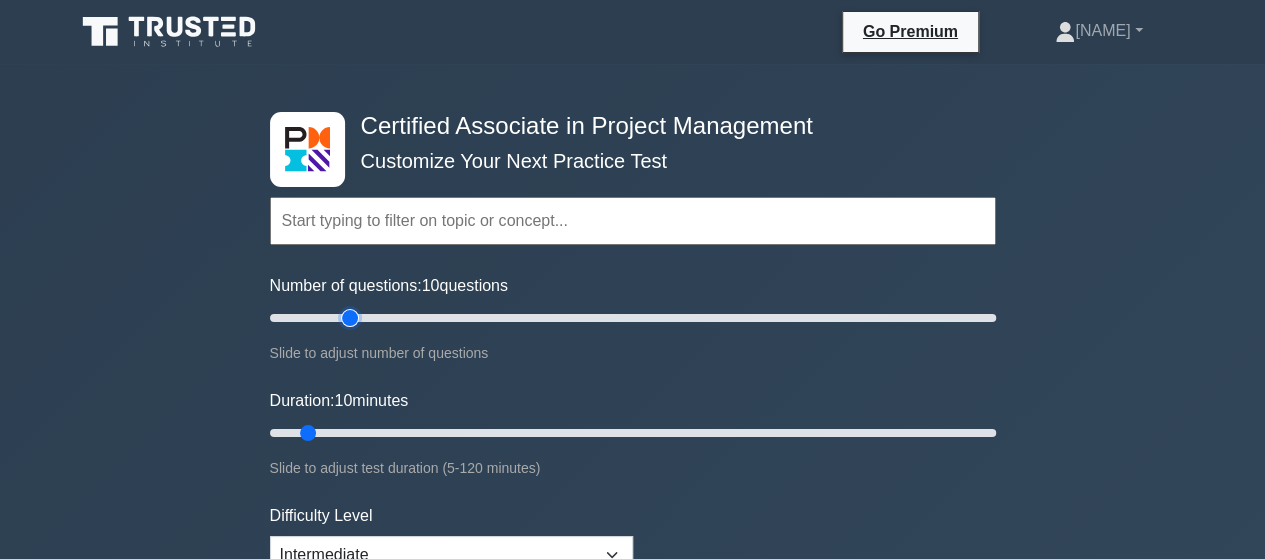 click on "Number of questions:  10  questions" at bounding box center [633, 318] 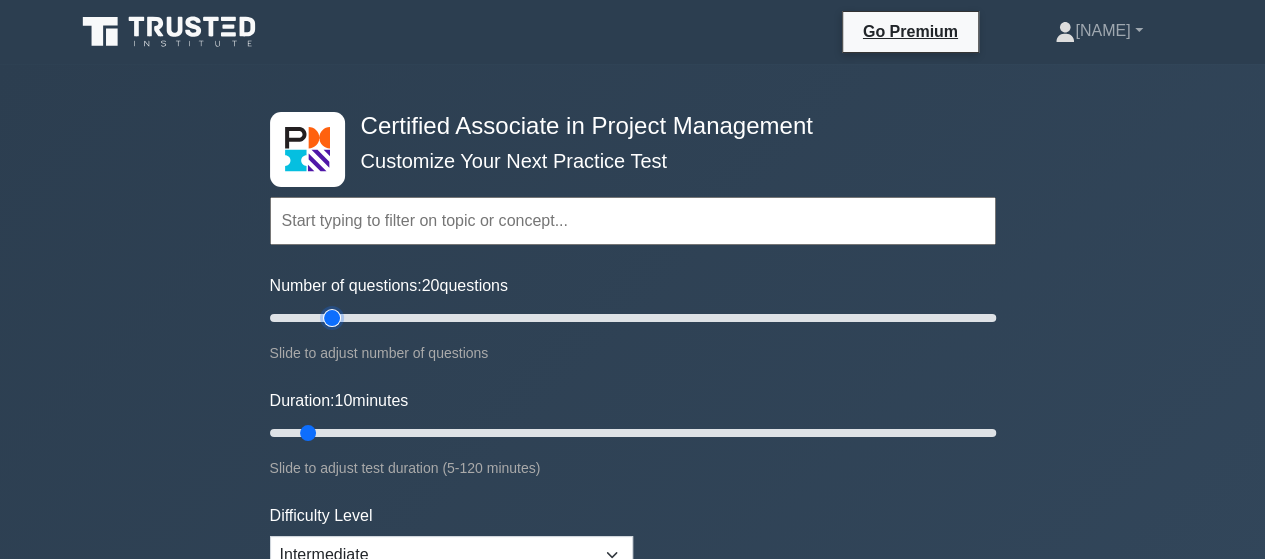 type on "20" 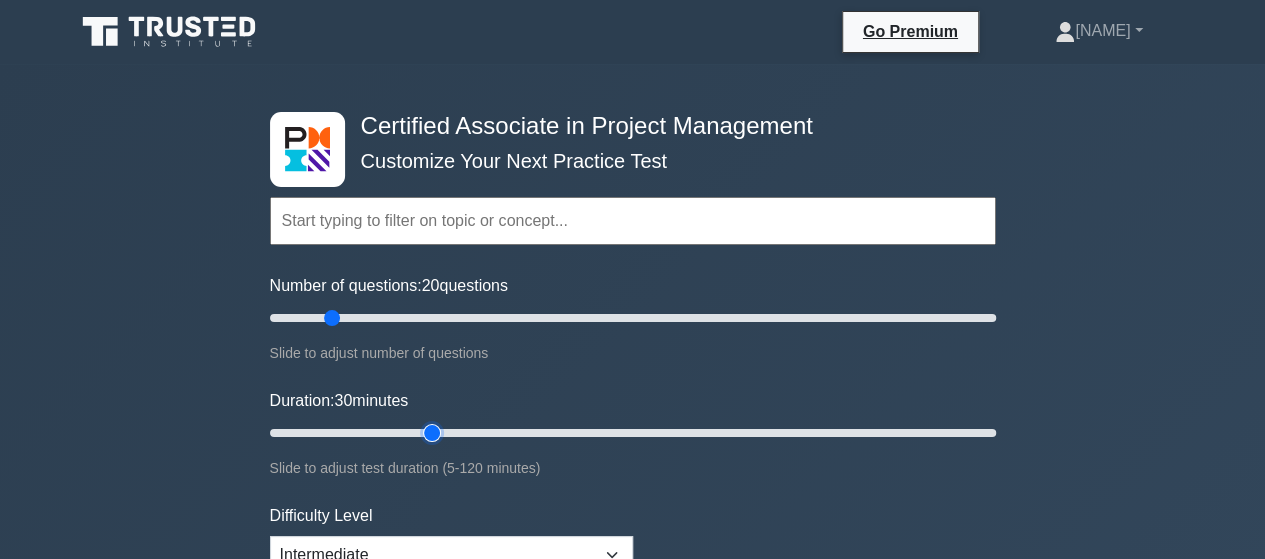 click on "Duration:  30  minutes" at bounding box center [633, 433] 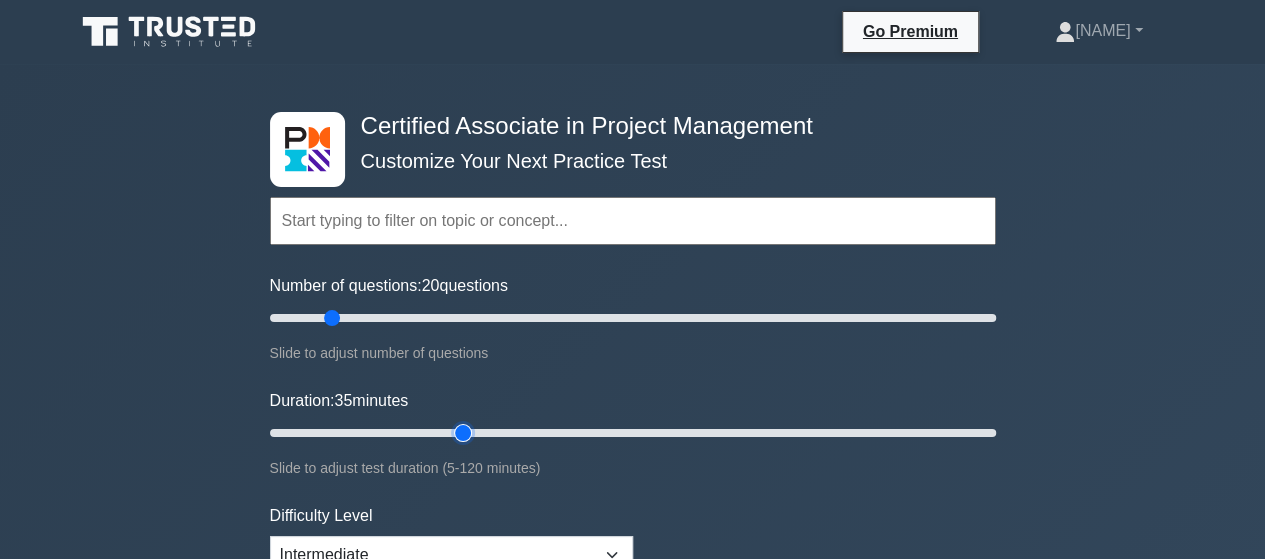type on "35" 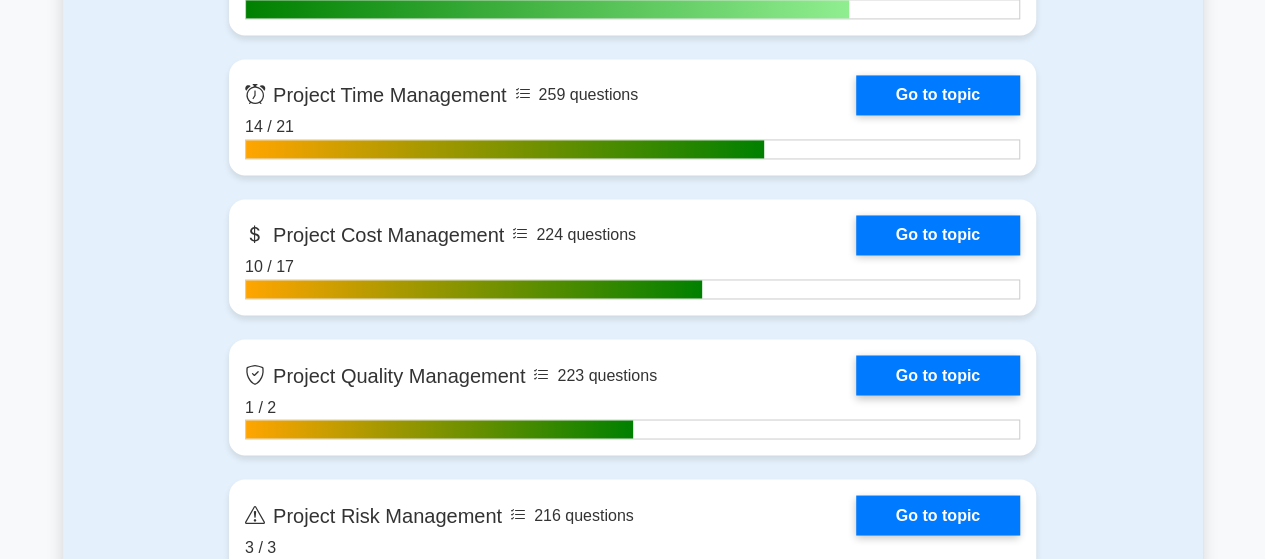 scroll, scrollTop: 1548, scrollLeft: 0, axis: vertical 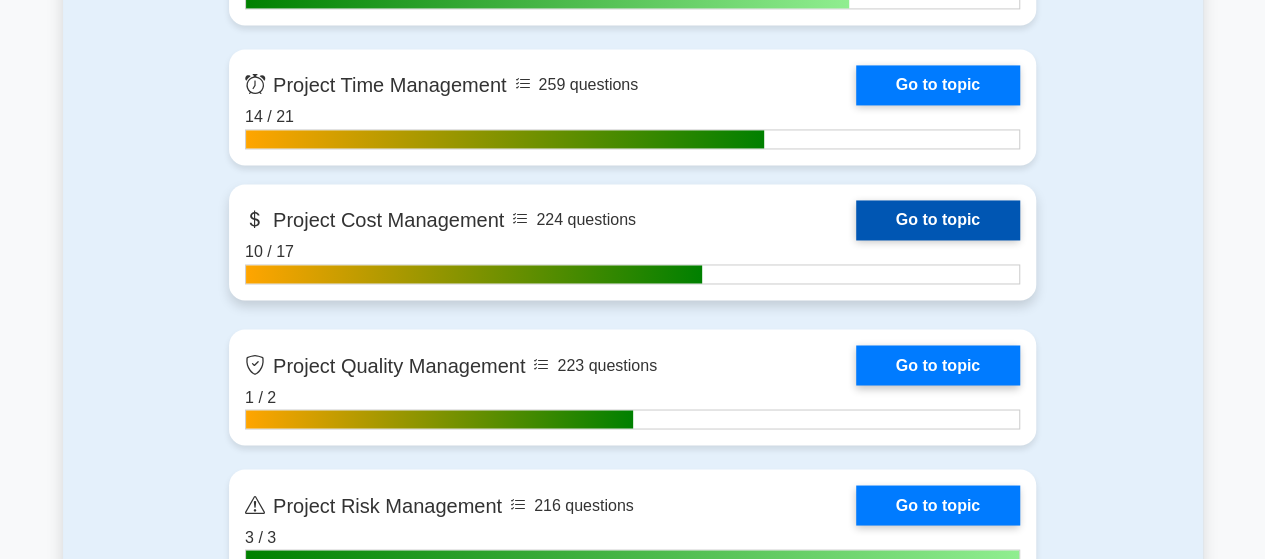 click on "Go to topic" at bounding box center (938, 220) 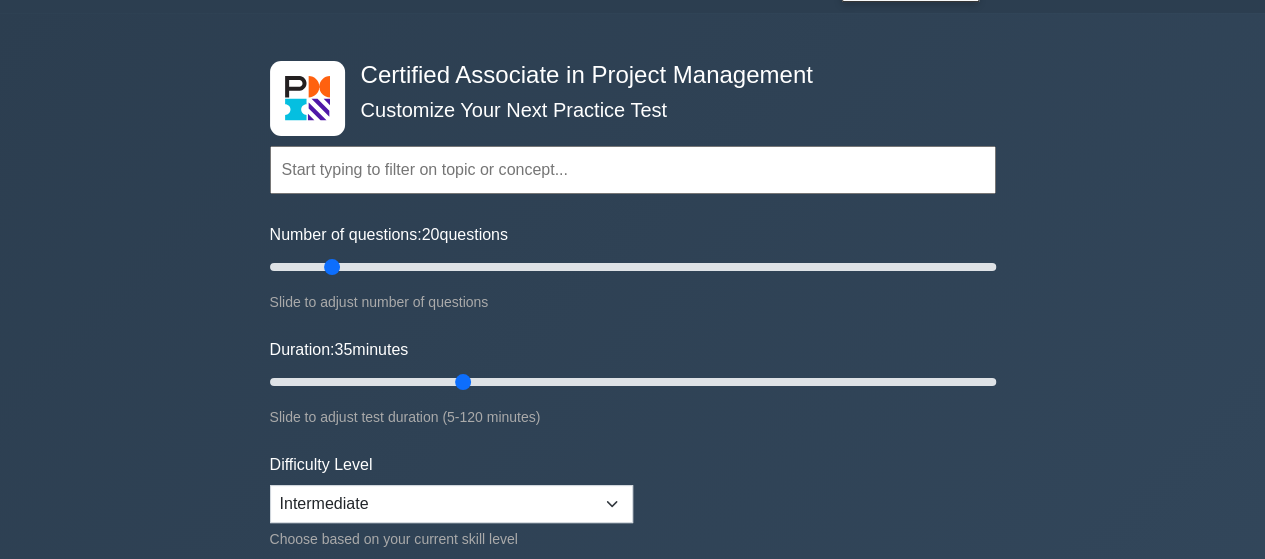 scroll, scrollTop: 0, scrollLeft: 0, axis: both 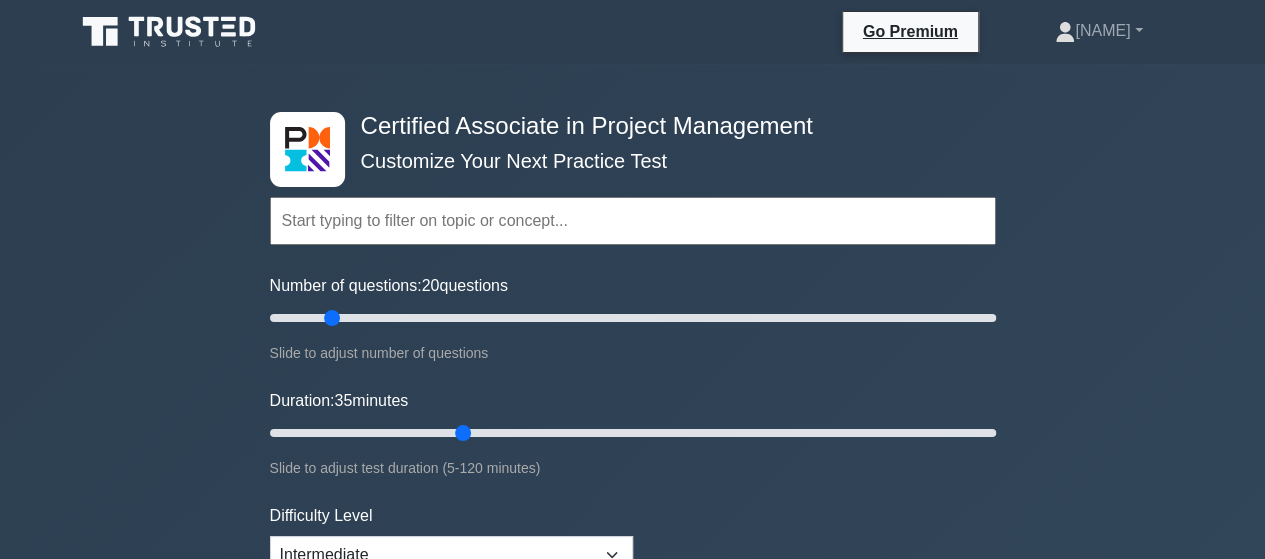 click at bounding box center (633, 221) 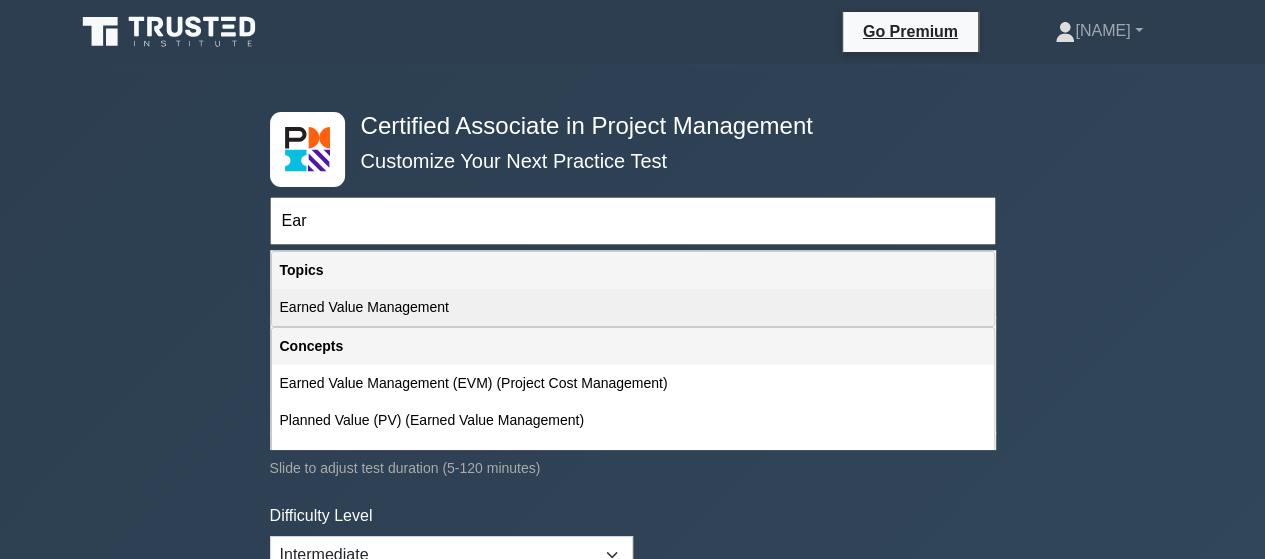 click on "Earned Value Management" at bounding box center (633, 307) 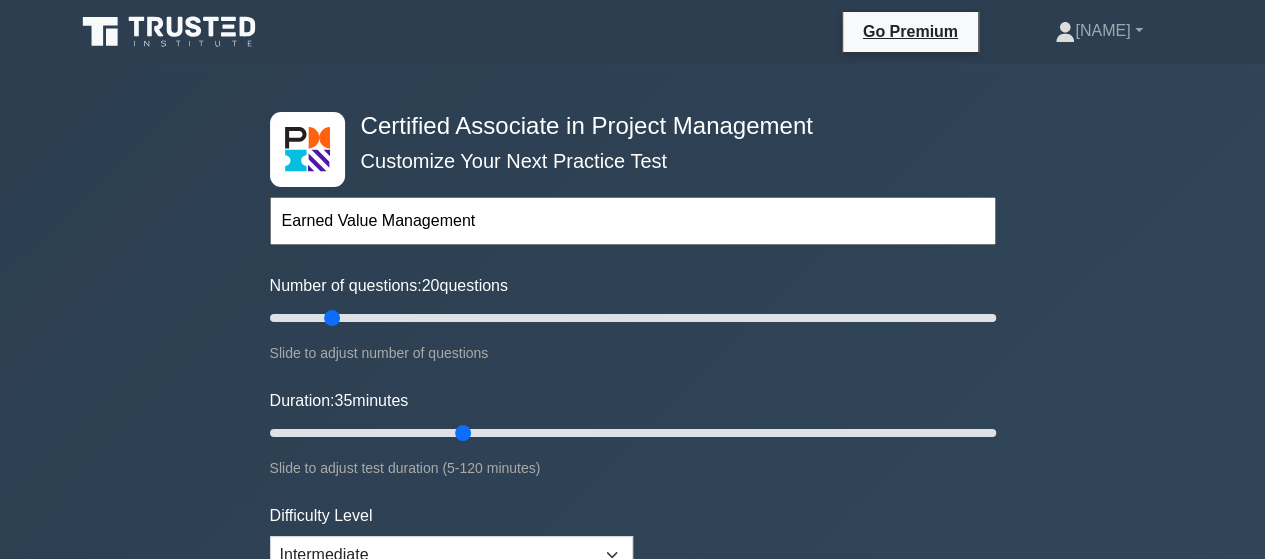 drag, startPoint x: 1261, startPoint y: 35, endPoint x: 1270, endPoint y: 78, distance: 43.931767 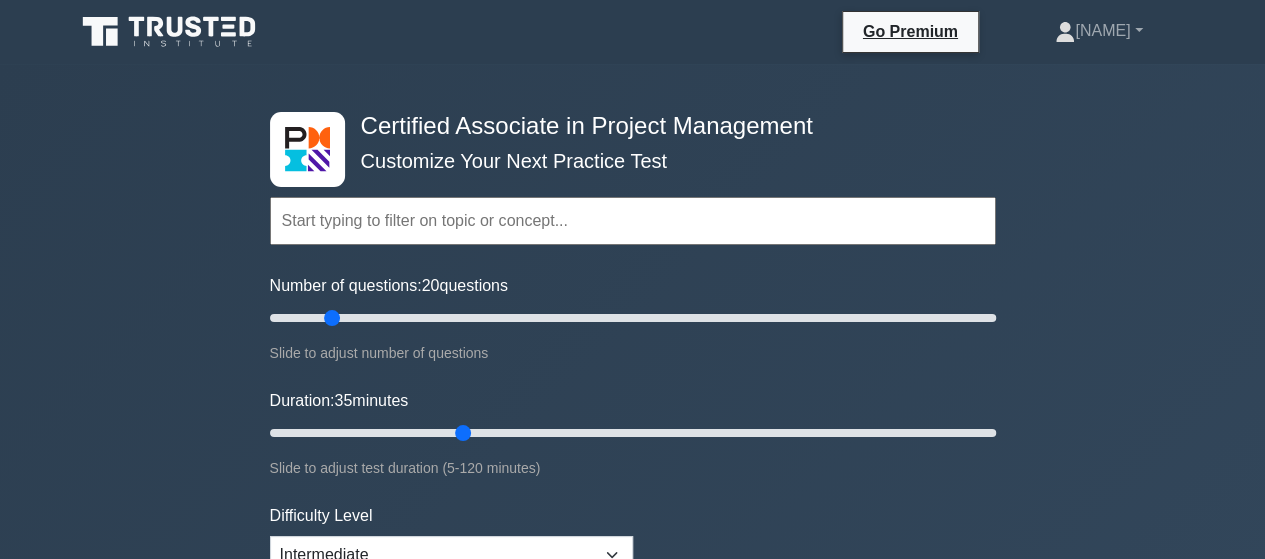 click on "Certified Associate in Project Management
Customize Your Next Practice Test
Topics
Project Scope Management
Project Time Management
Project Cost Management
Project Quality Management
Project Risk Management
Project Integration Management
Project Communication Management" at bounding box center [632, 674] 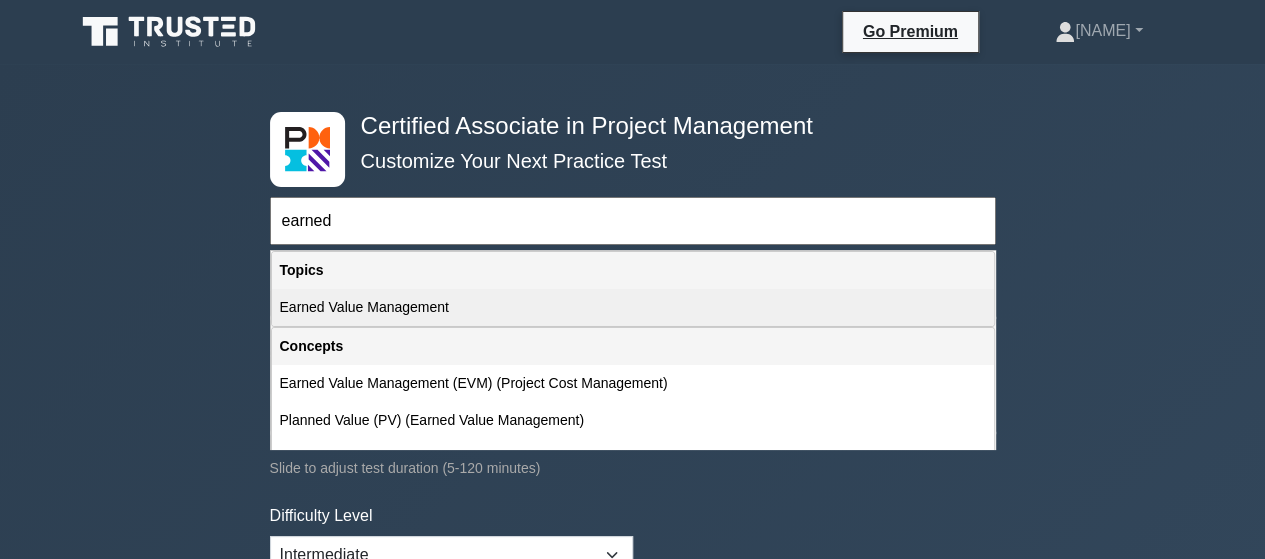 click on "Earned Value Management" at bounding box center [633, 307] 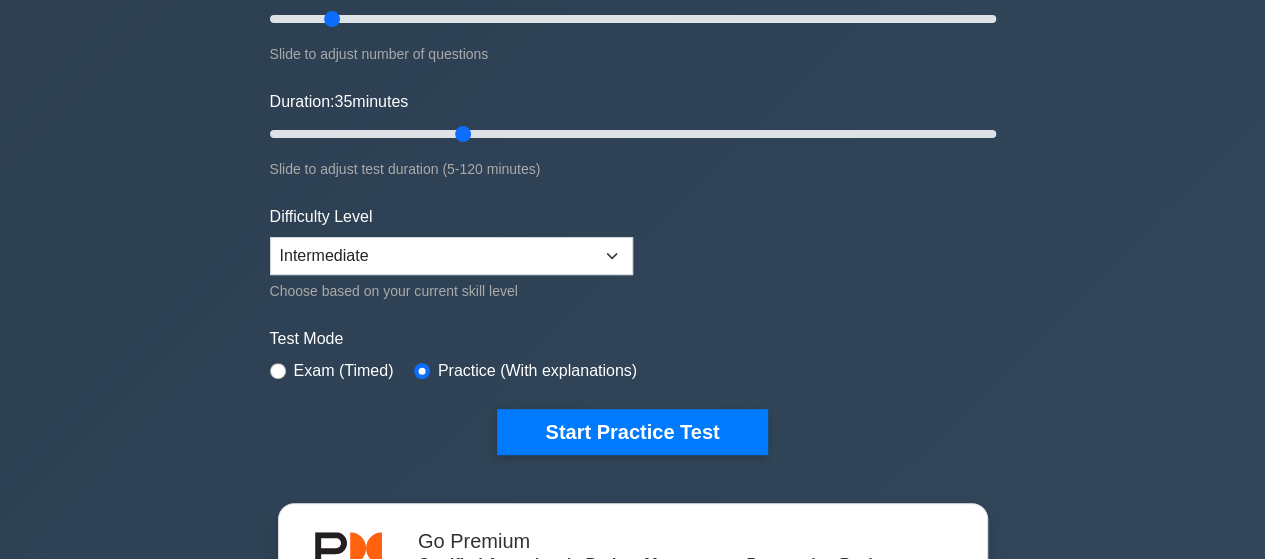 scroll, scrollTop: 320, scrollLeft: 0, axis: vertical 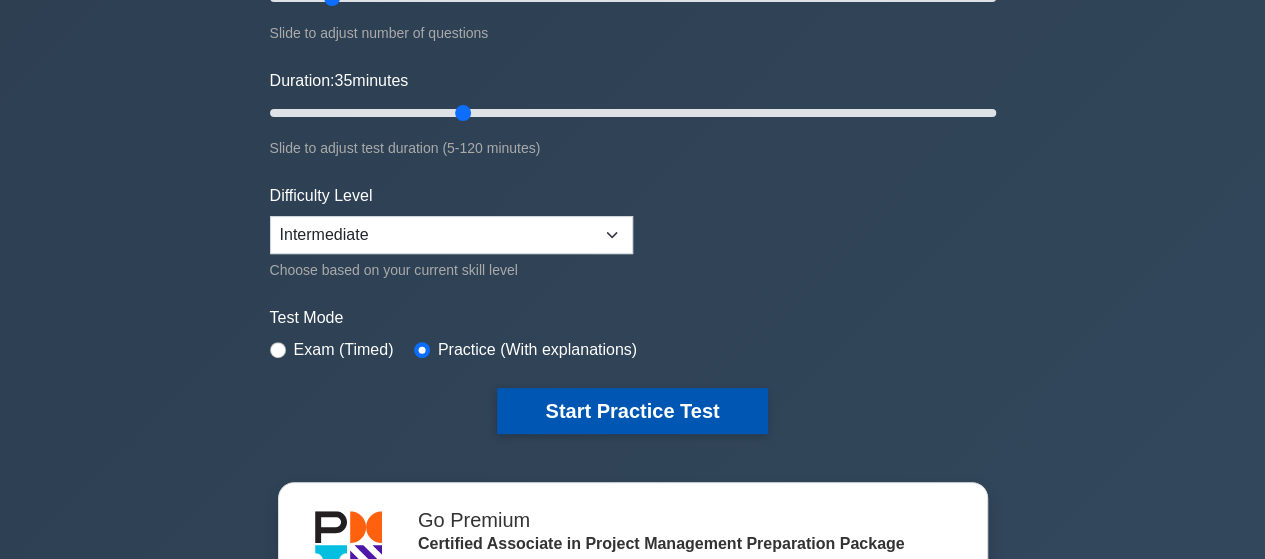 click on "Start Practice Test" at bounding box center [632, 411] 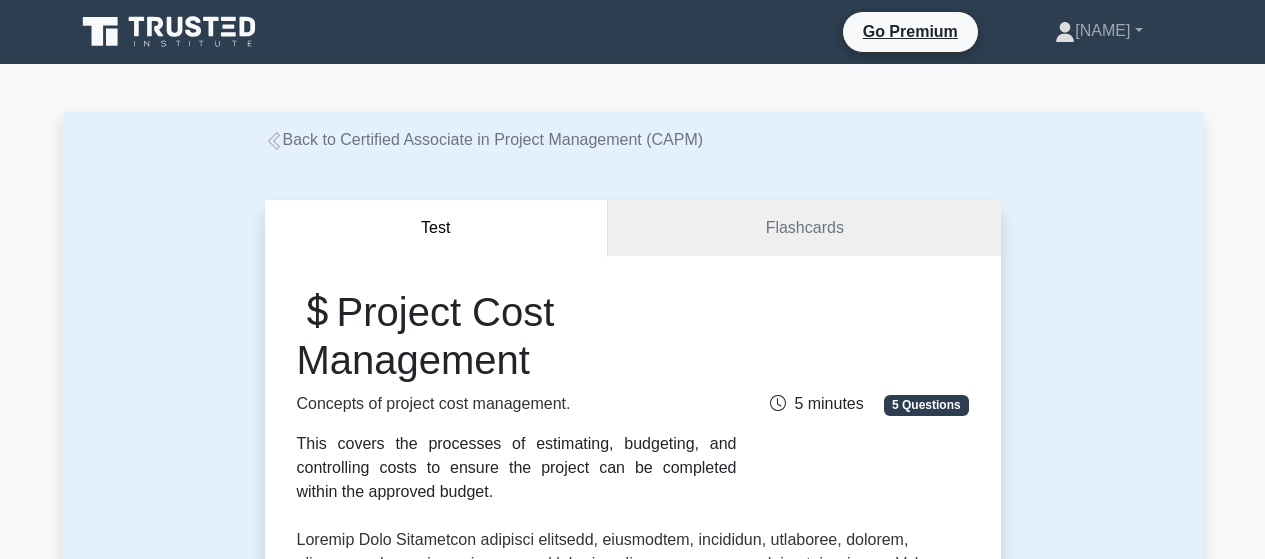 scroll, scrollTop: 0, scrollLeft: 0, axis: both 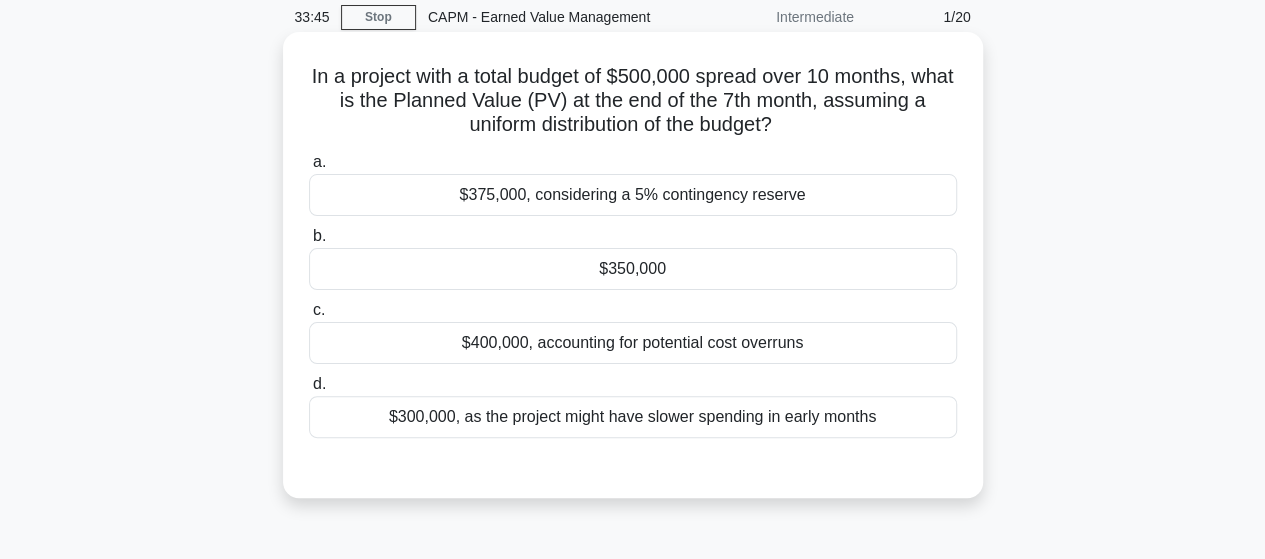 click on "$350,000" at bounding box center (633, 269) 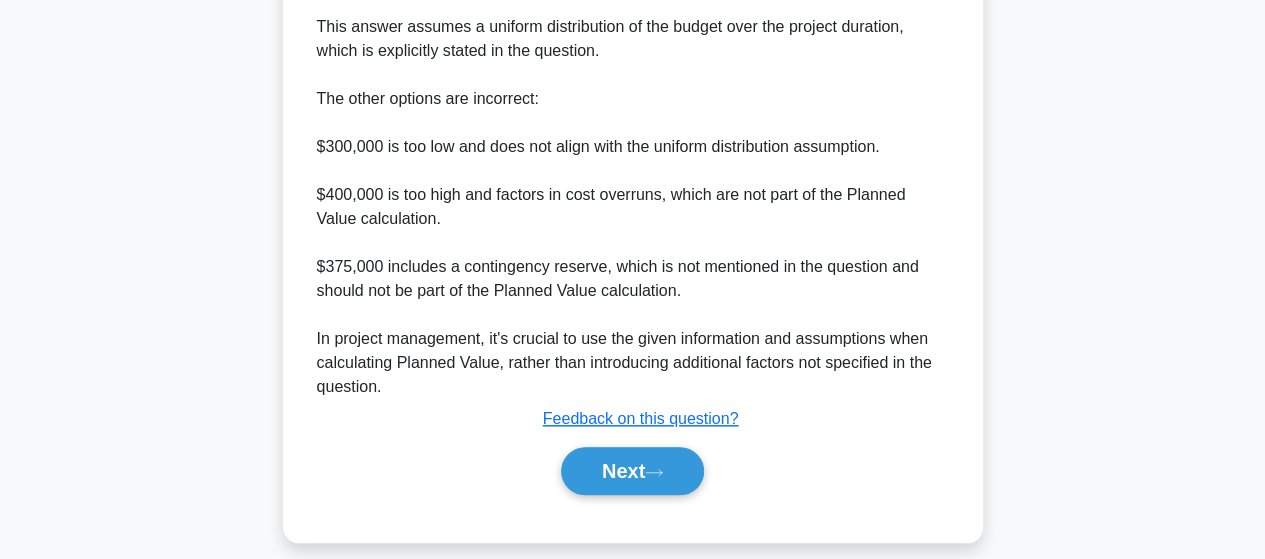scroll, scrollTop: 863, scrollLeft: 0, axis: vertical 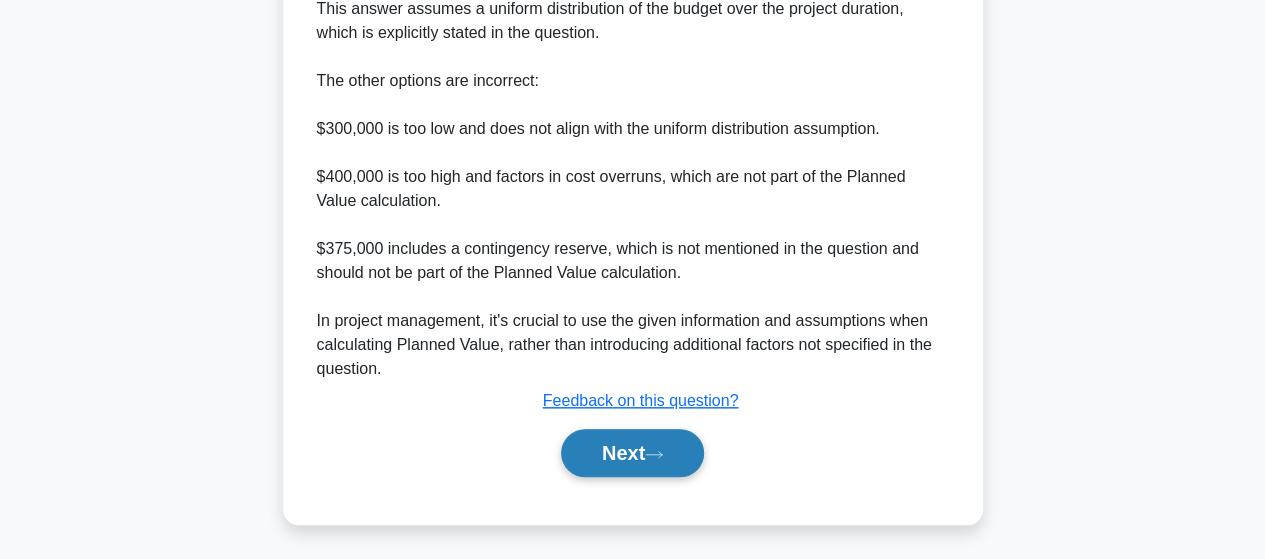 click on "Next" at bounding box center (632, 453) 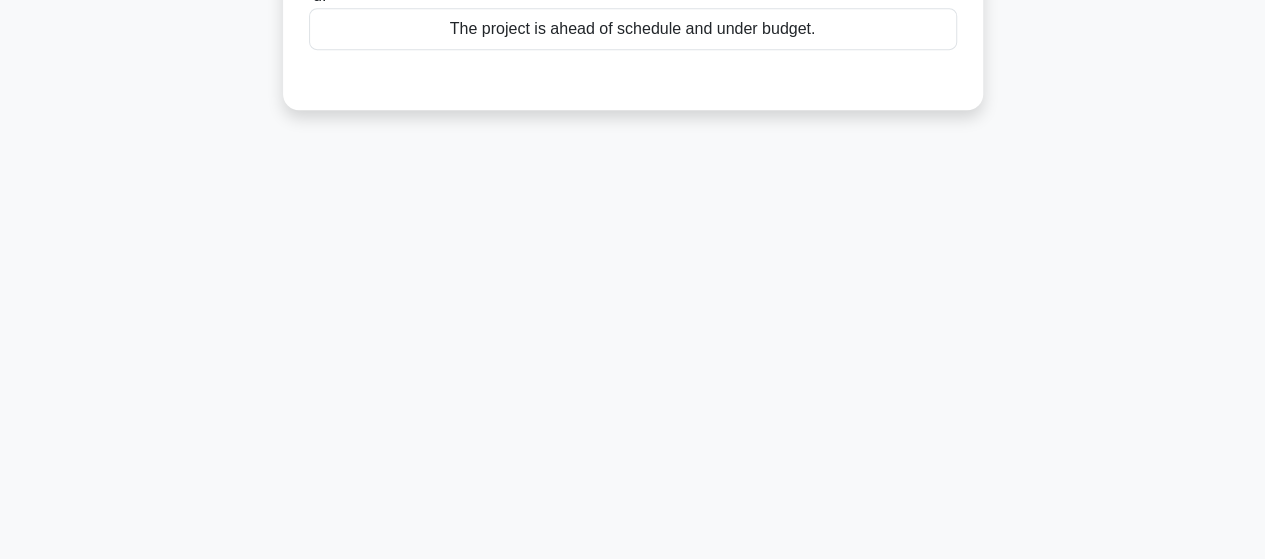 scroll, scrollTop: 521, scrollLeft: 0, axis: vertical 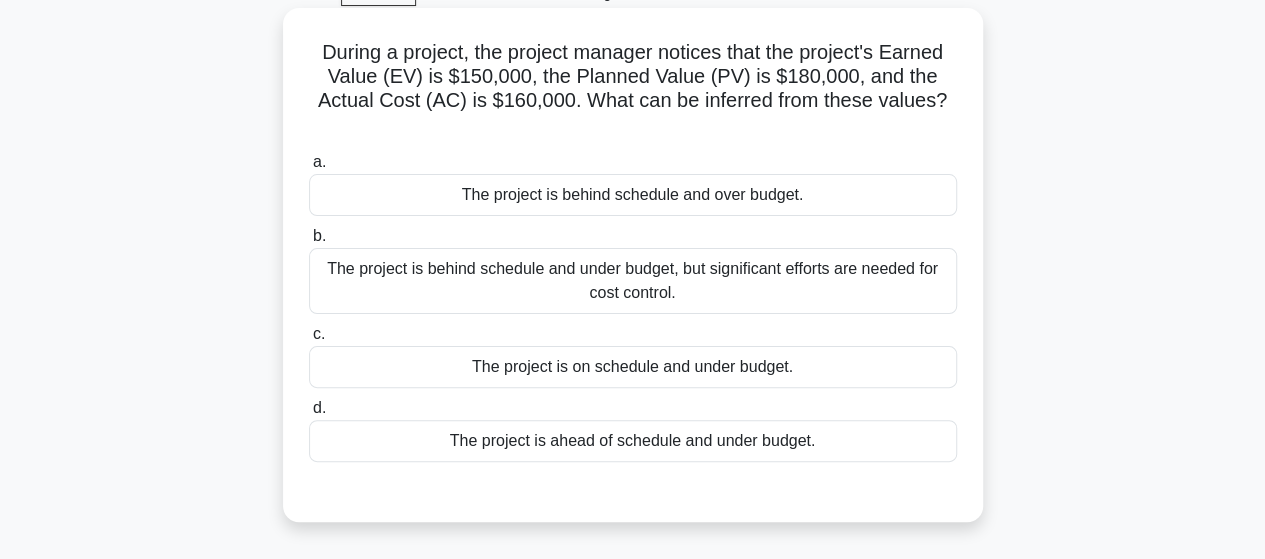 click on "The project is behind schedule and over budget." at bounding box center [633, 195] 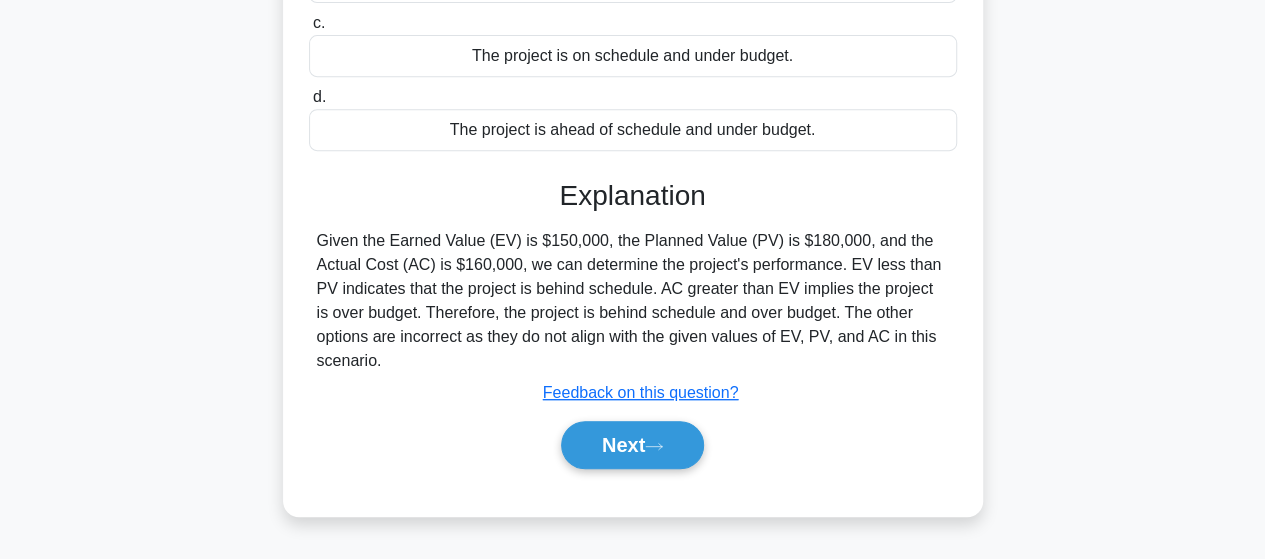 scroll, scrollTop: 452, scrollLeft: 0, axis: vertical 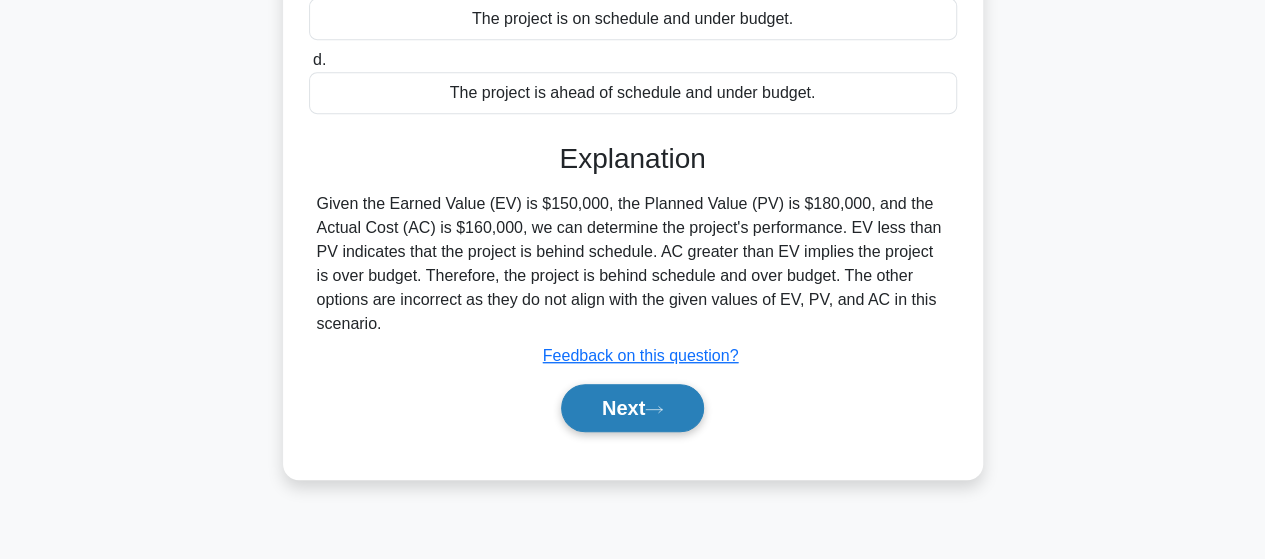 click on "Next" at bounding box center [632, 408] 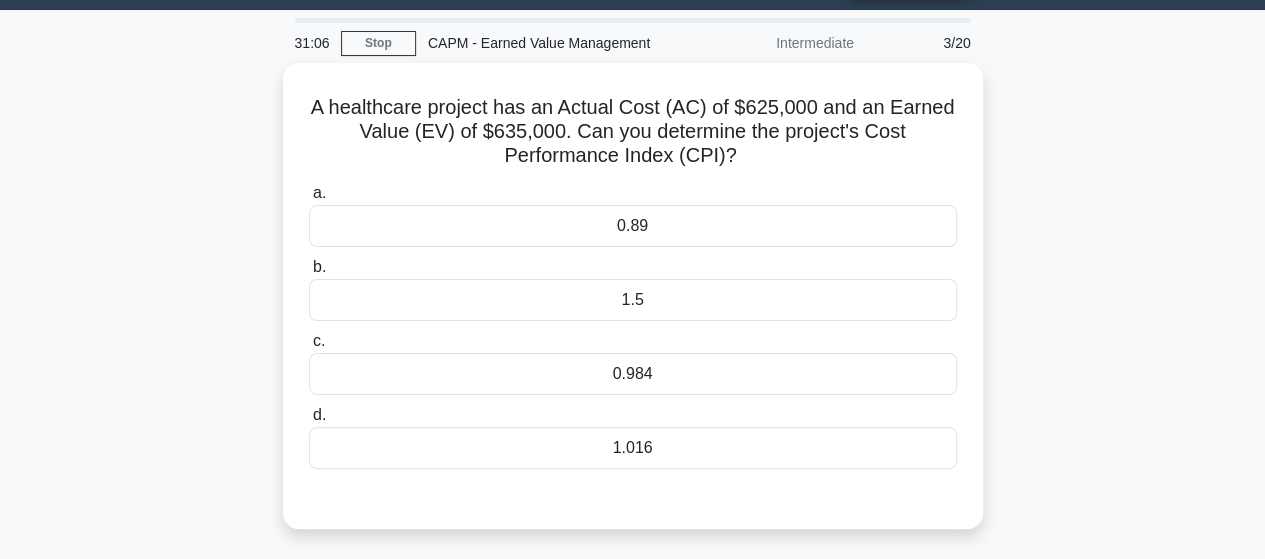 scroll, scrollTop: 68, scrollLeft: 0, axis: vertical 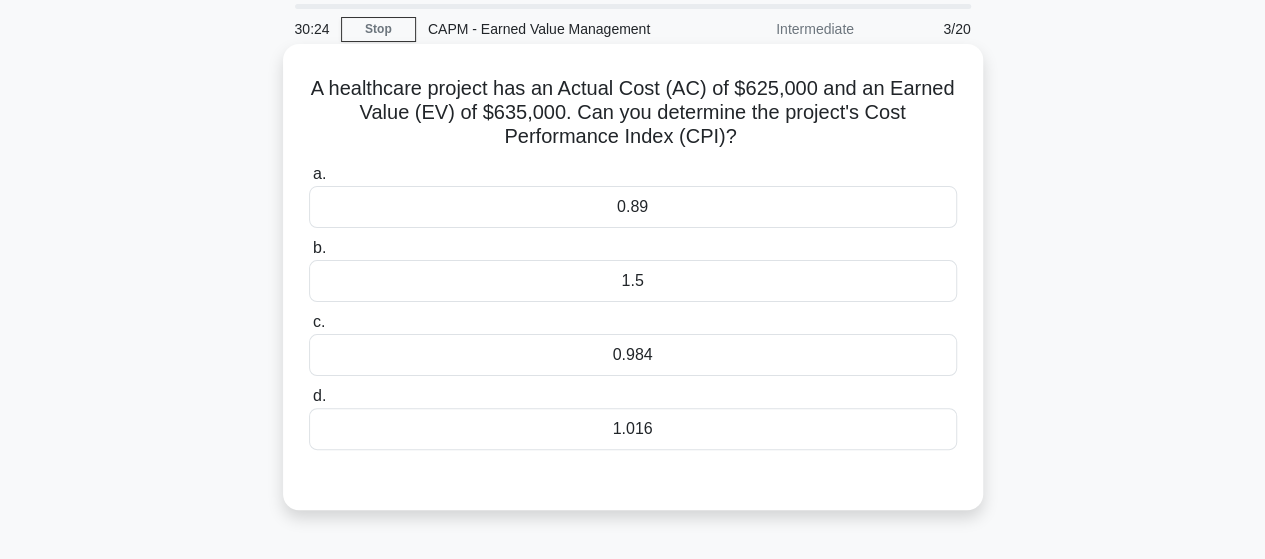 click on "1.016" at bounding box center (633, 429) 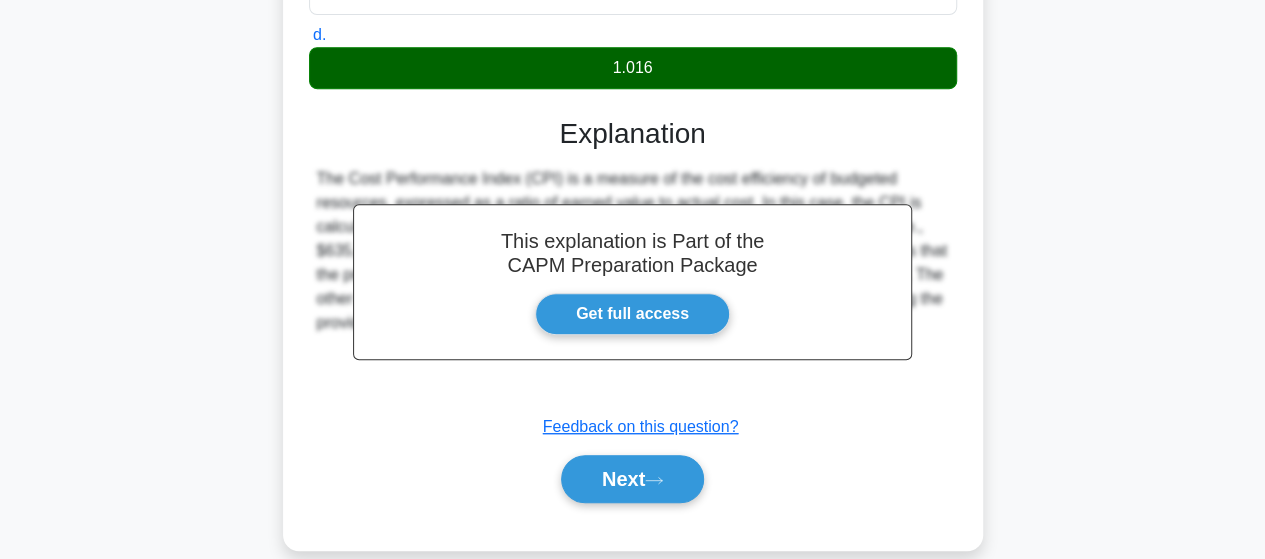 scroll, scrollTop: 440, scrollLeft: 0, axis: vertical 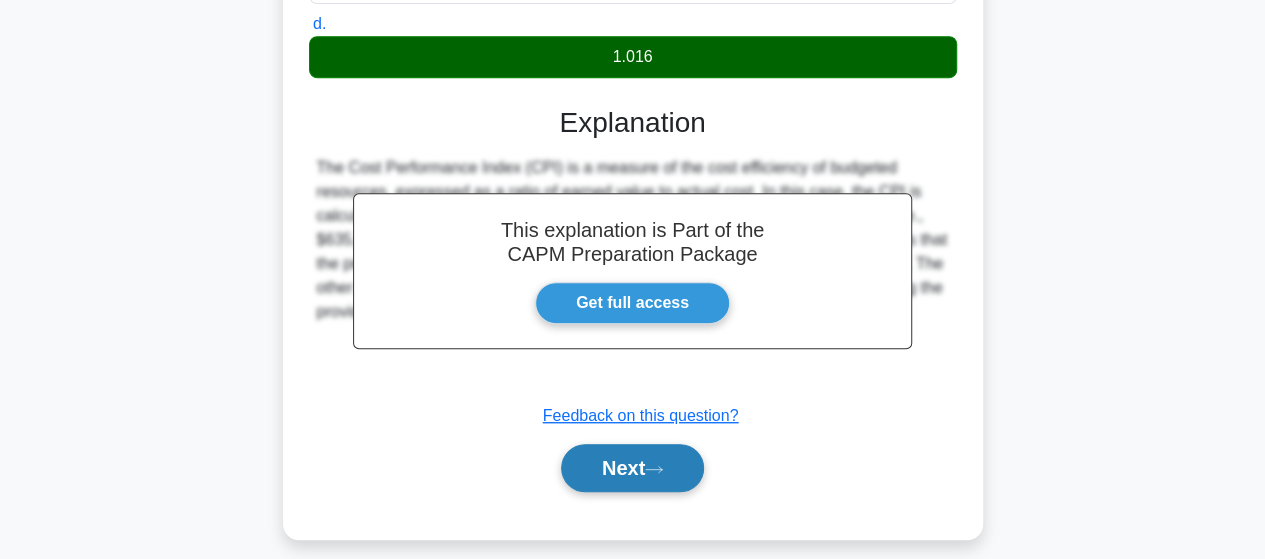 click on "Next" at bounding box center [632, 468] 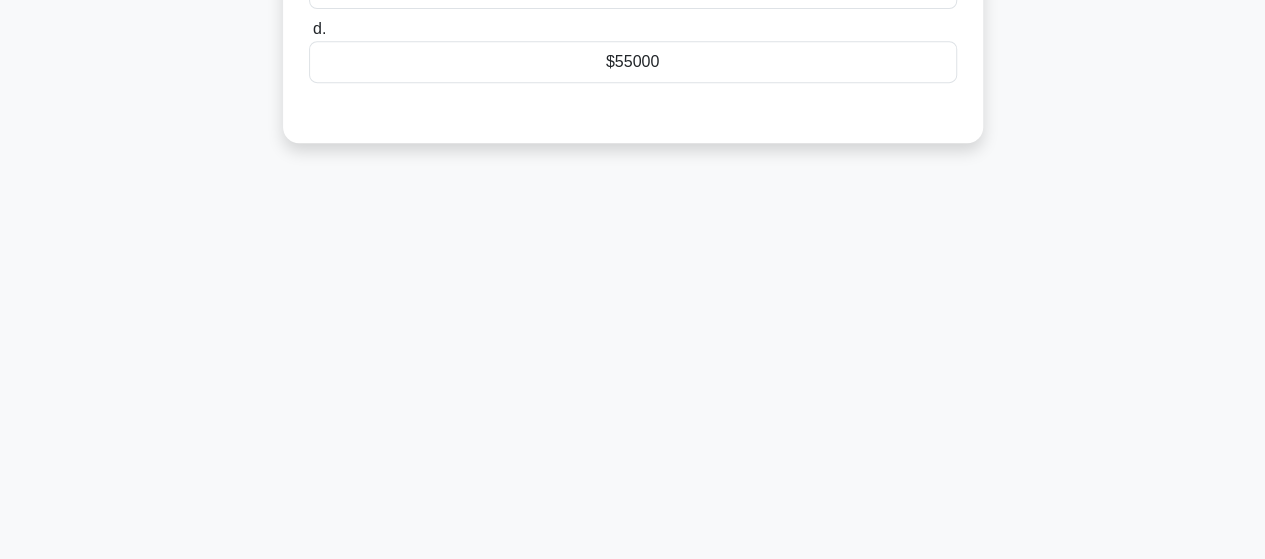 click on "30:14
Stop
CAPM  - Earned Value Management
Intermediate
4/20
You're managing a construction project with an Earned Value (EV) of $[CURRENCY]50000 and an Actual Cost (AC) of $[CURRENCY]55000. You've been asked to calculate the Cost Variance (CV). What is it?
.spinner_0XTQ{transform-origin:center;animation:spinner_y6GP .75s linear infinite}@keyframes spinner_y6GP{100%{transform:rotate(360deg)}}
a.
b." at bounding box center (633, 132) 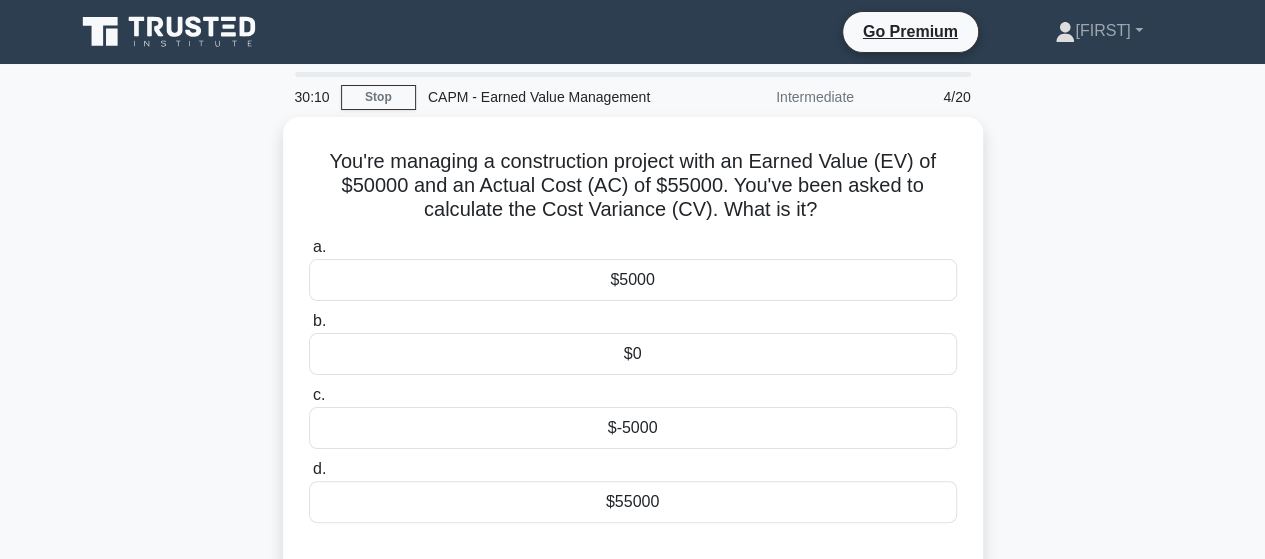 scroll, scrollTop: 0, scrollLeft: 0, axis: both 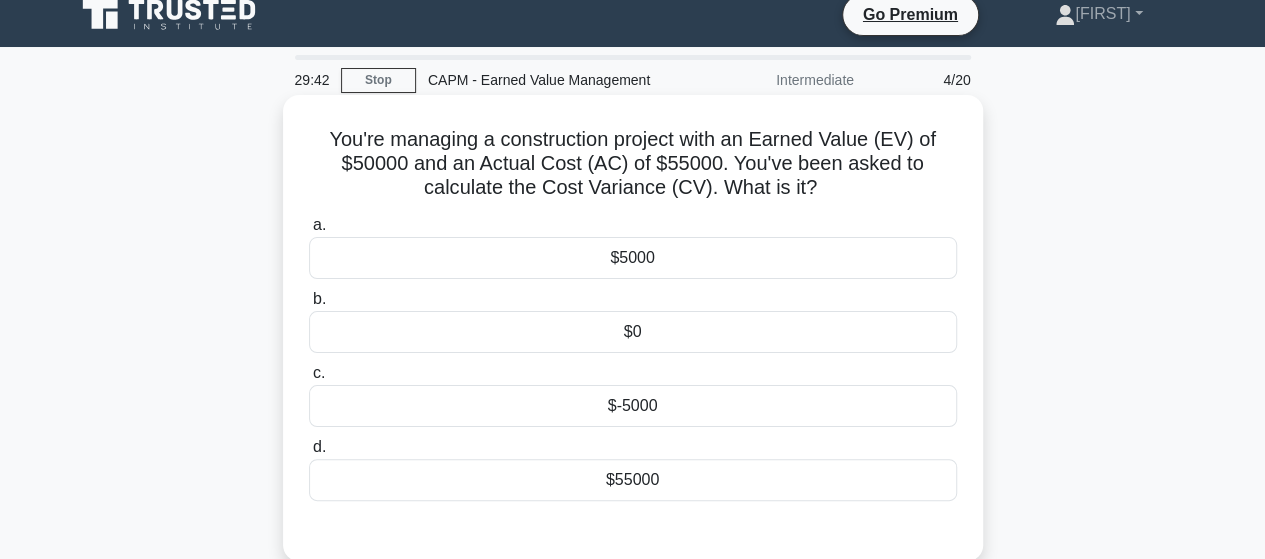click on "$-5000" at bounding box center [633, 406] 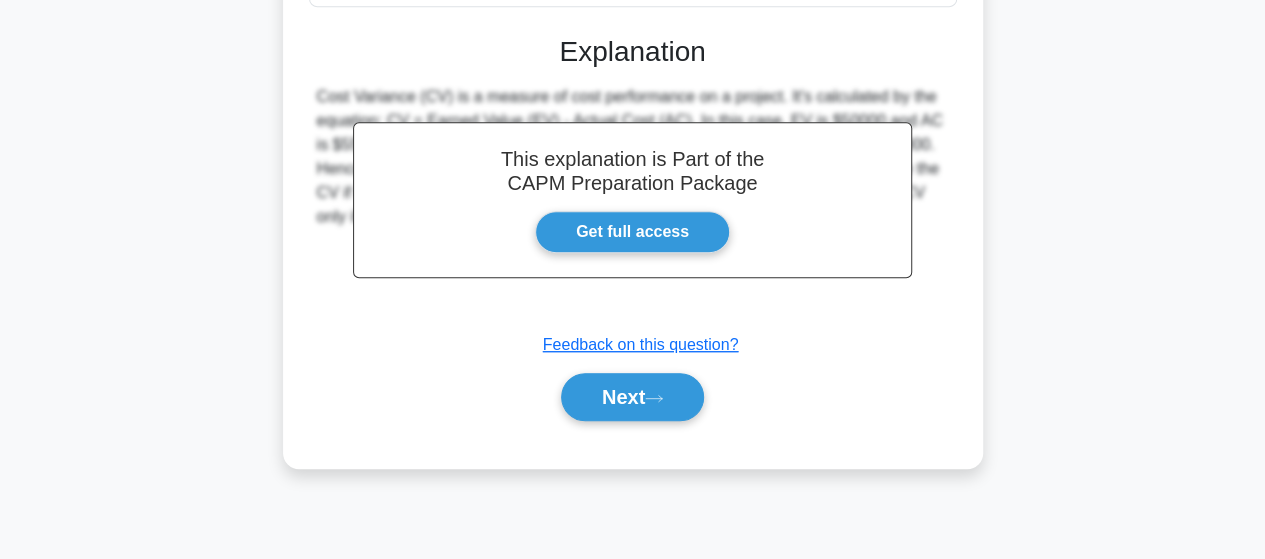 scroll, scrollTop: 518, scrollLeft: 0, axis: vertical 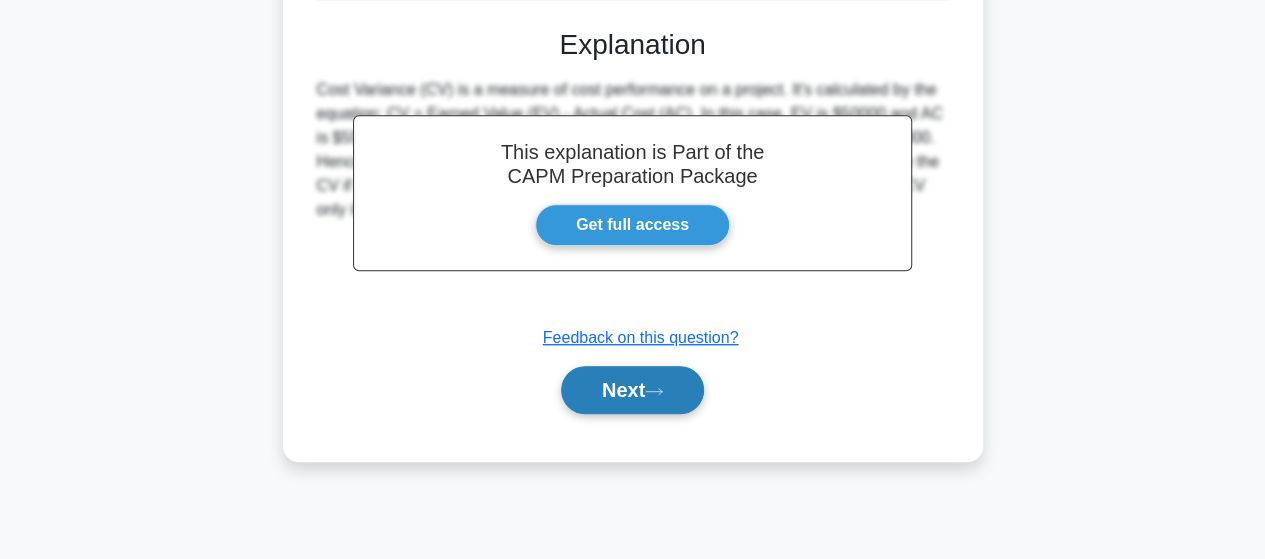 click on "Next" at bounding box center (632, 390) 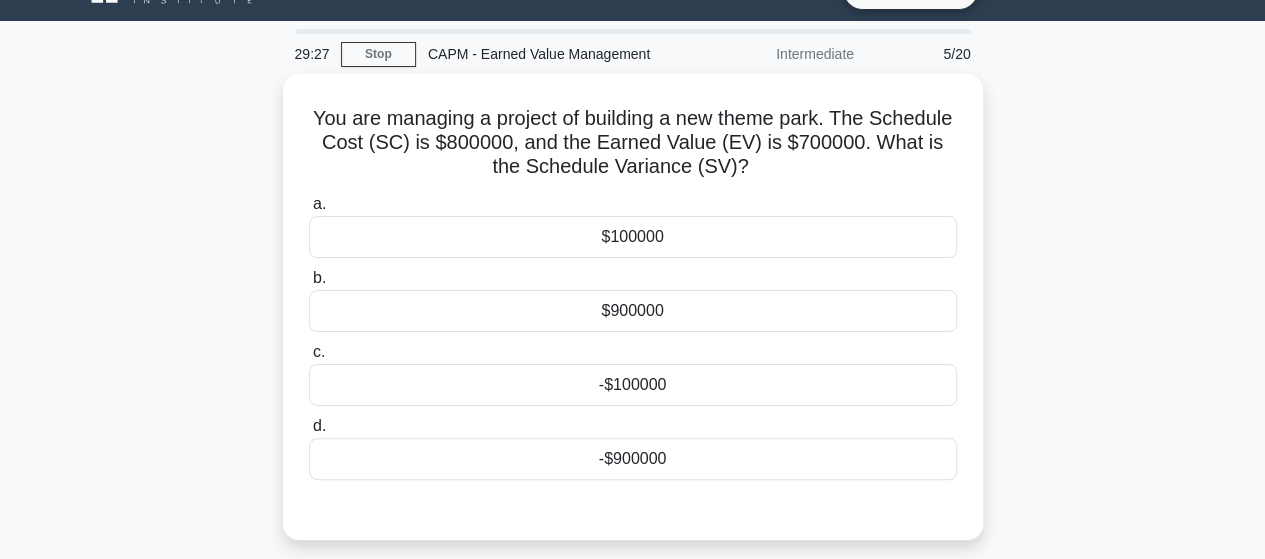 scroll, scrollTop: 39, scrollLeft: 0, axis: vertical 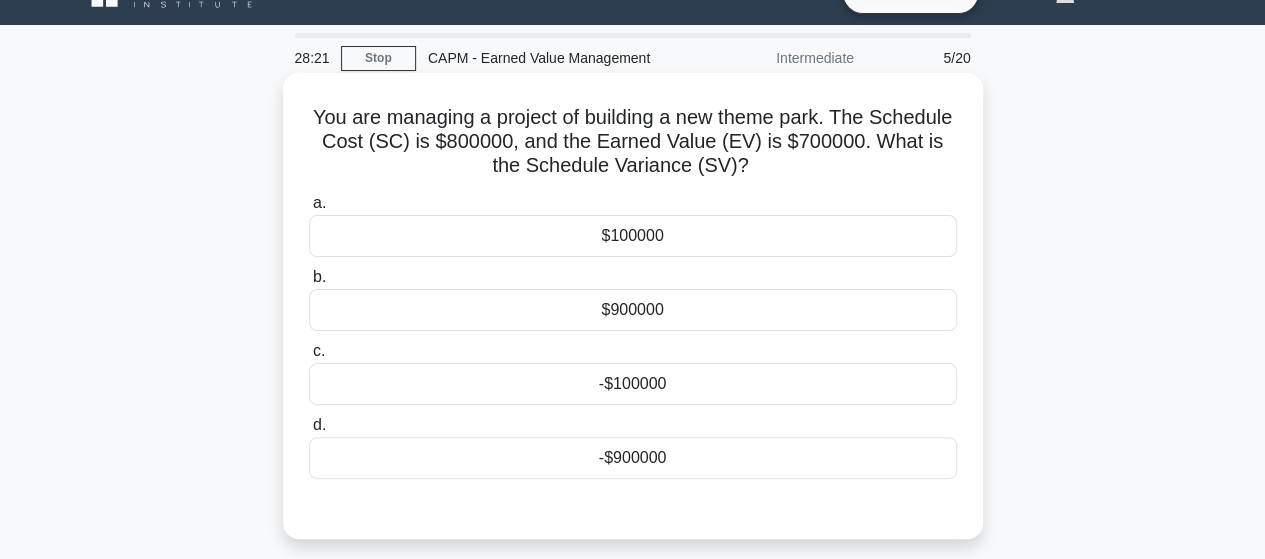 click on "$100000" at bounding box center (633, 236) 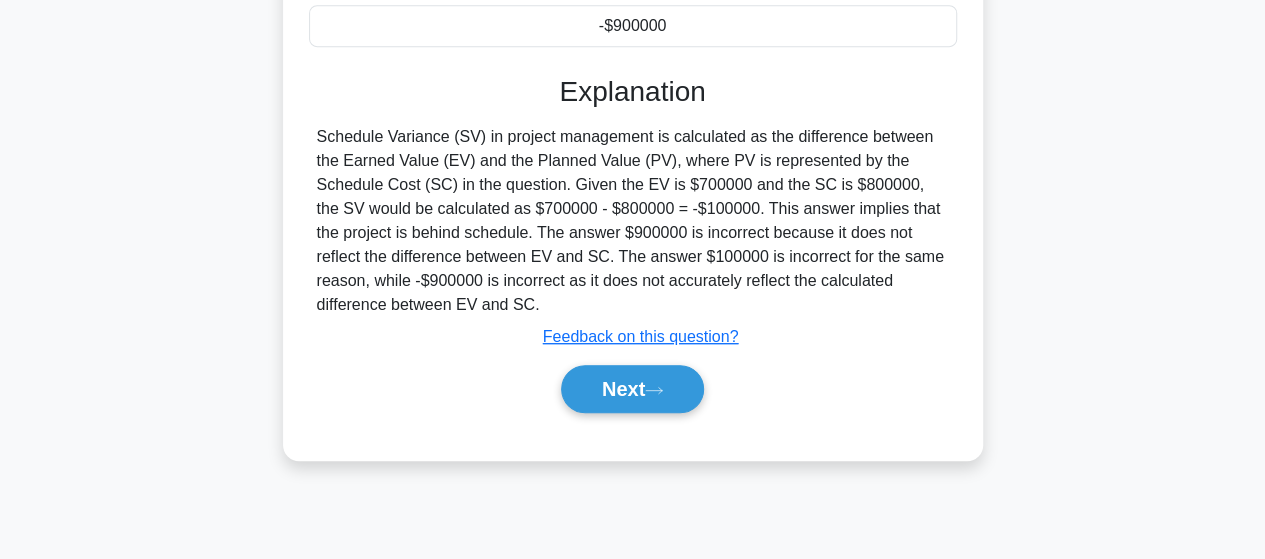 scroll, scrollTop: 486, scrollLeft: 0, axis: vertical 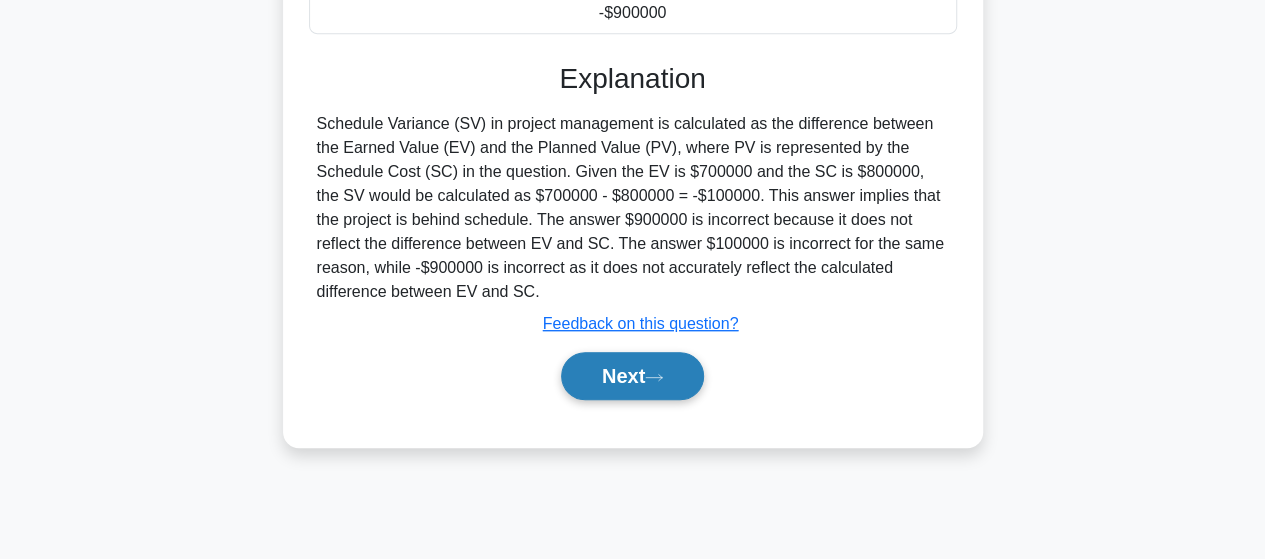 click on "Next" at bounding box center (632, 376) 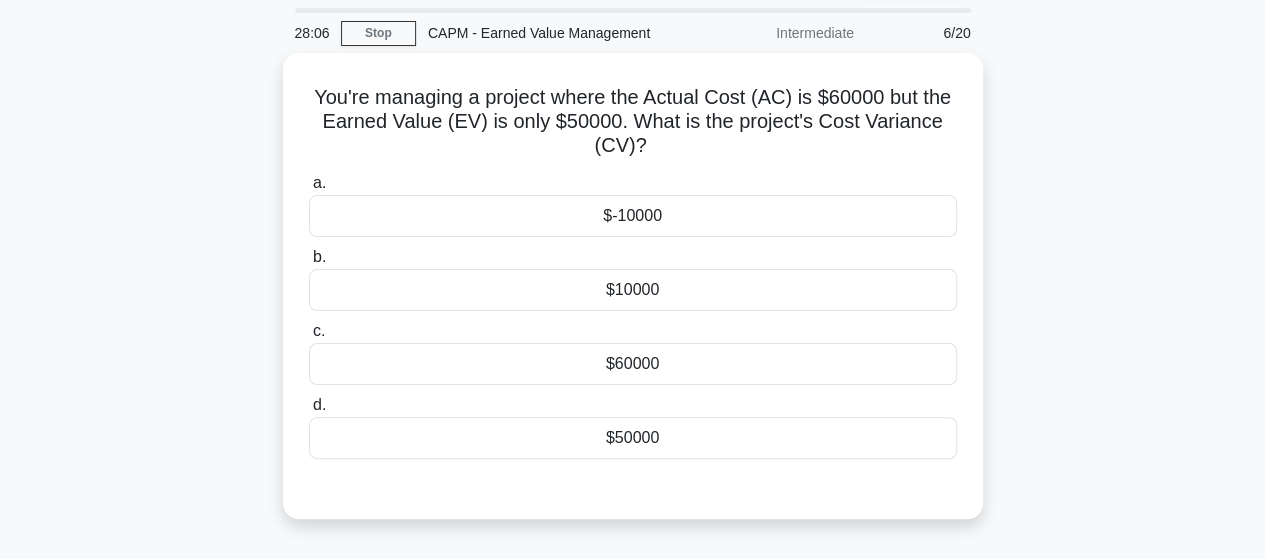 scroll, scrollTop: 0, scrollLeft: 0, axis: both 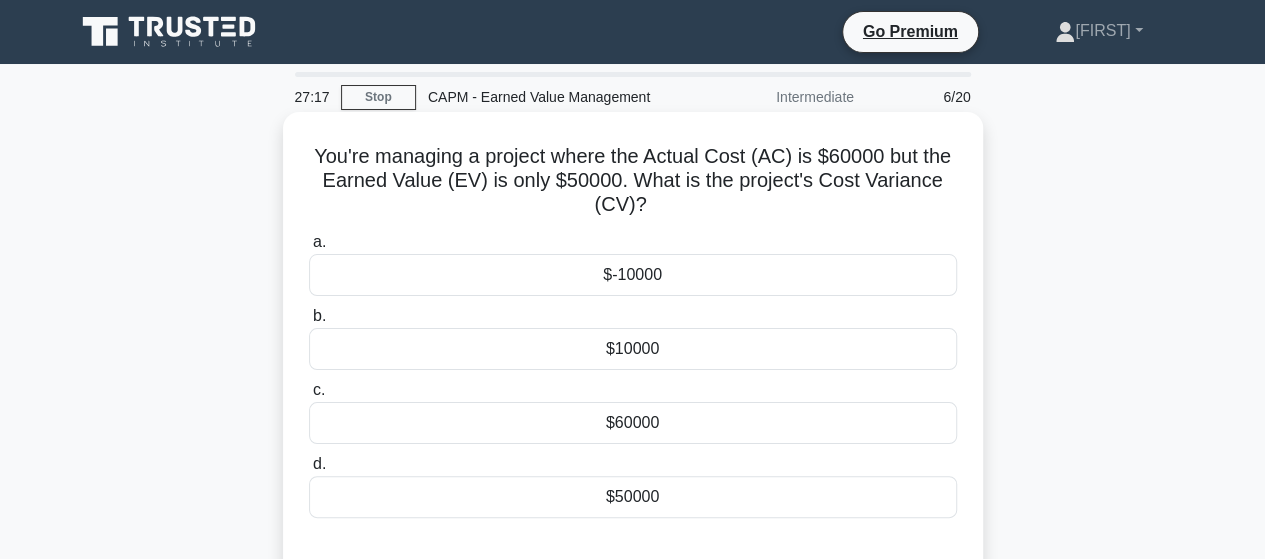click on "$-10000" at bounding box center [633, 275] 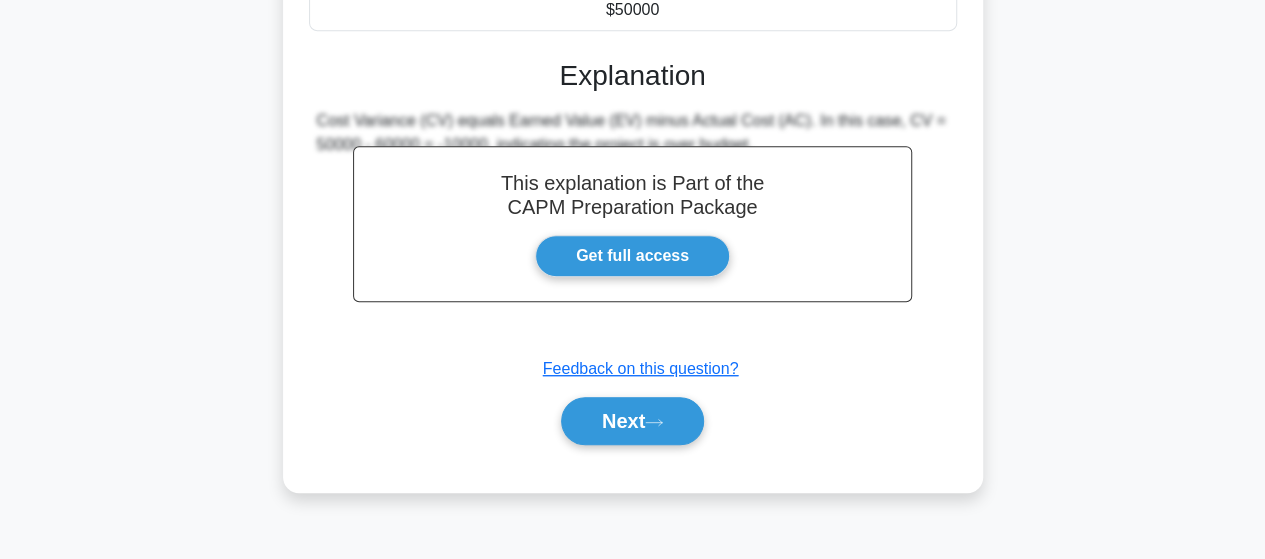 scroll, scrollTop: 521, scrollLeft: 0, axis: vertical 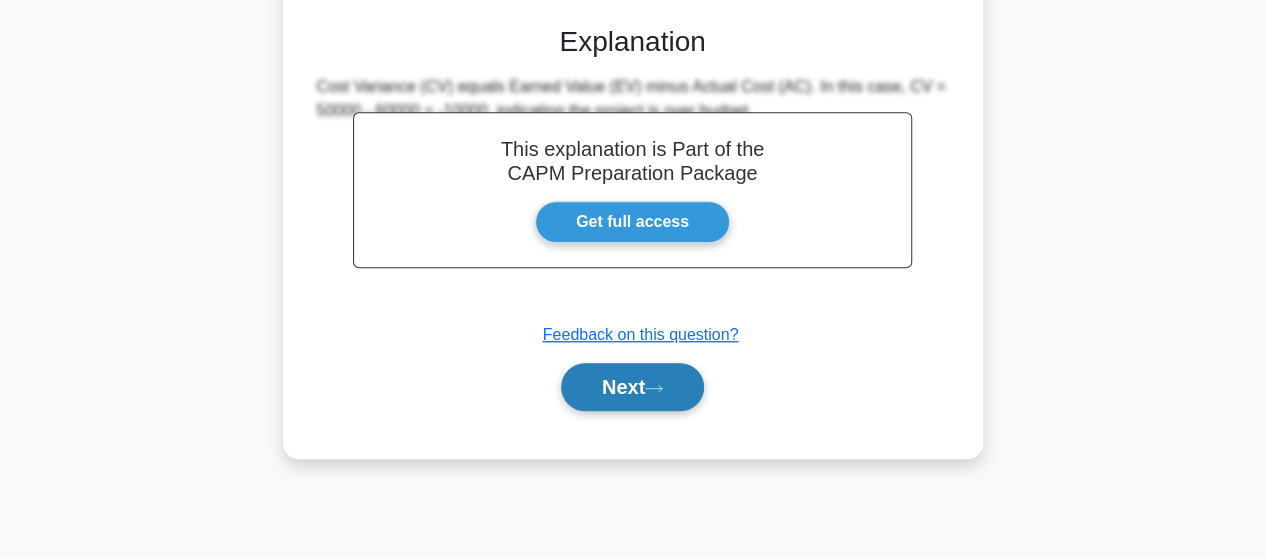 click on "Next" at bounding box center (632, 387) 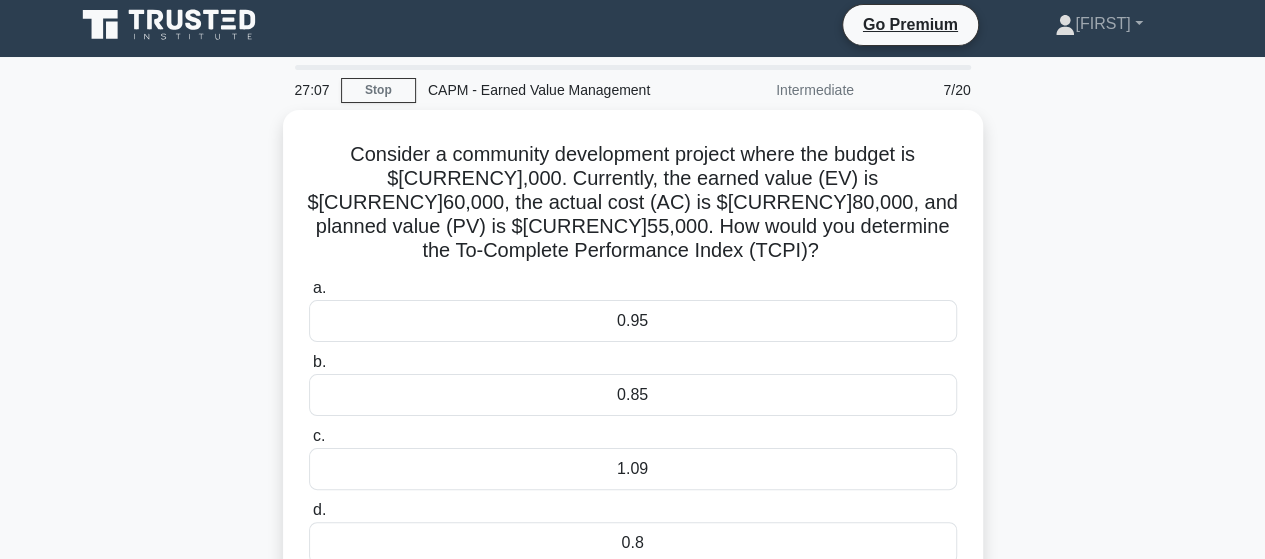 scroll, scrollTop: 0, scrollLeft: 0, axis: both 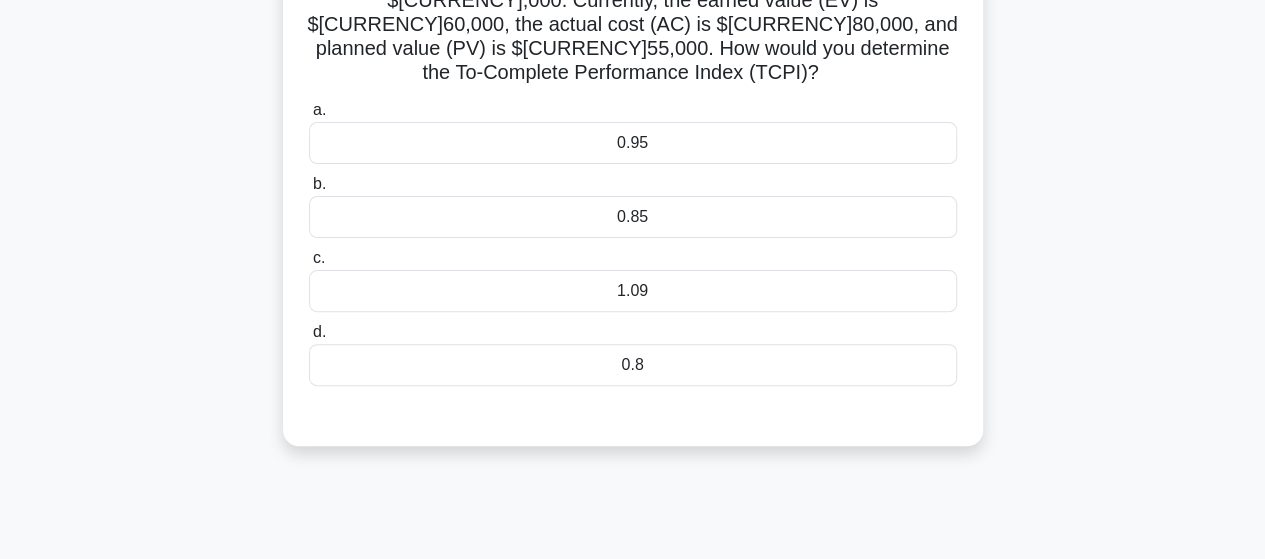 click on "0.8" at bounding box center (633, 365) 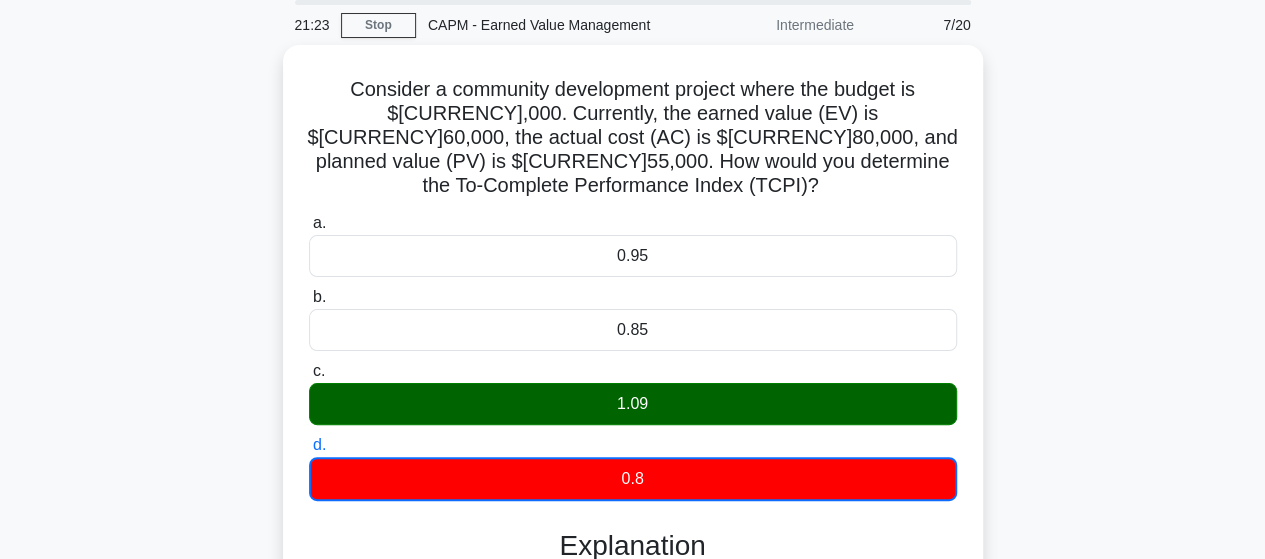 scroll, scrollTop: 75, scrollLeft: 0, axis: vertical 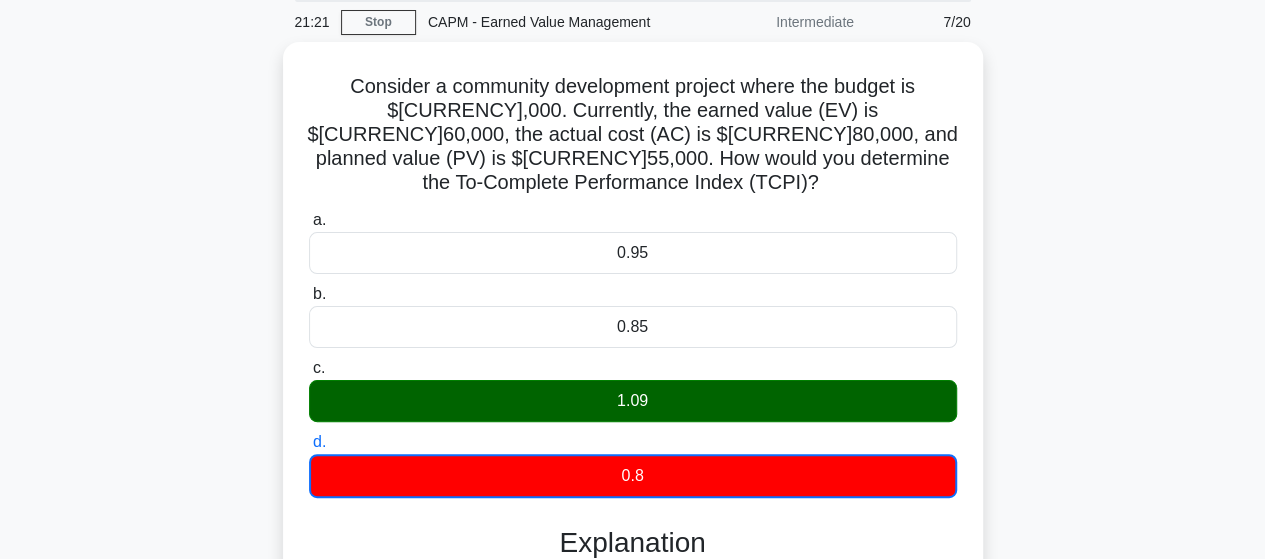 click on "21:21
Stop
CAPM  - Earned Value Management
Intermediate
7/20
Consider a community development project where the budget is $[CURRENCY]400,000. Currently, the earned value (EV) is $[CURRENCY]60,000, the actual cost (AC) is $[CURRENCY]80,000, and planned value (PV) is $[CURRENCY]55,000. How would you determine the To-Complete Performance Index (TCPI)?
.spinner_0XTQ{transform-origin:center;animation:spinner_y6GP .75s linear infinite}@keyframes spinner_y6GP{100%{transform:rotate(360deg)}}
a." at bounding box center [632, 550] 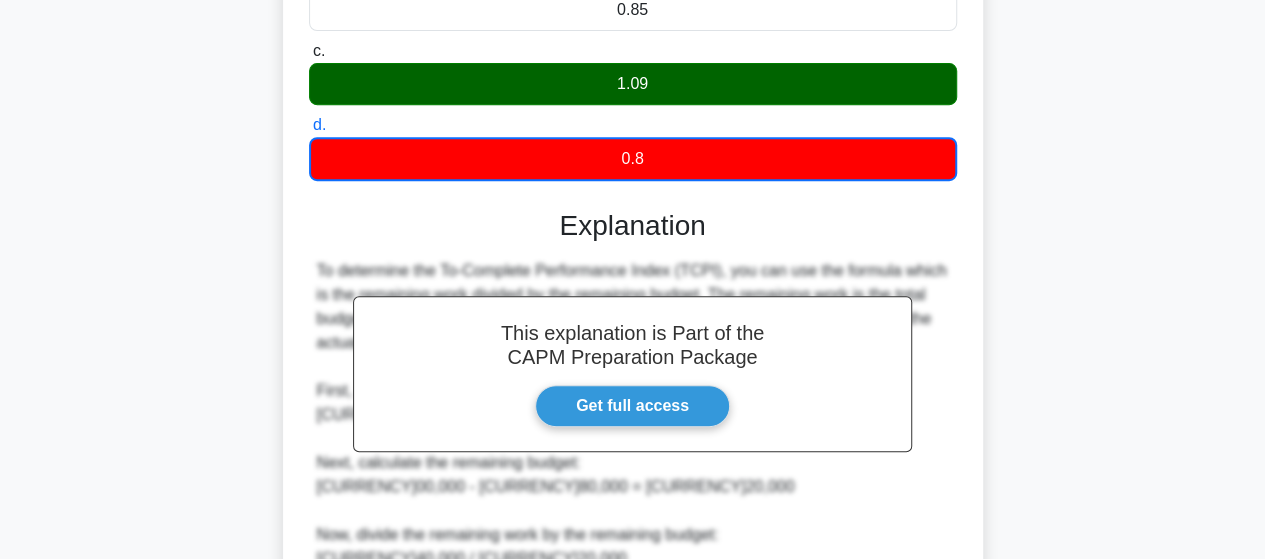 scroll, scrollTop: 485, scrollLeft: 0, axis: vertical 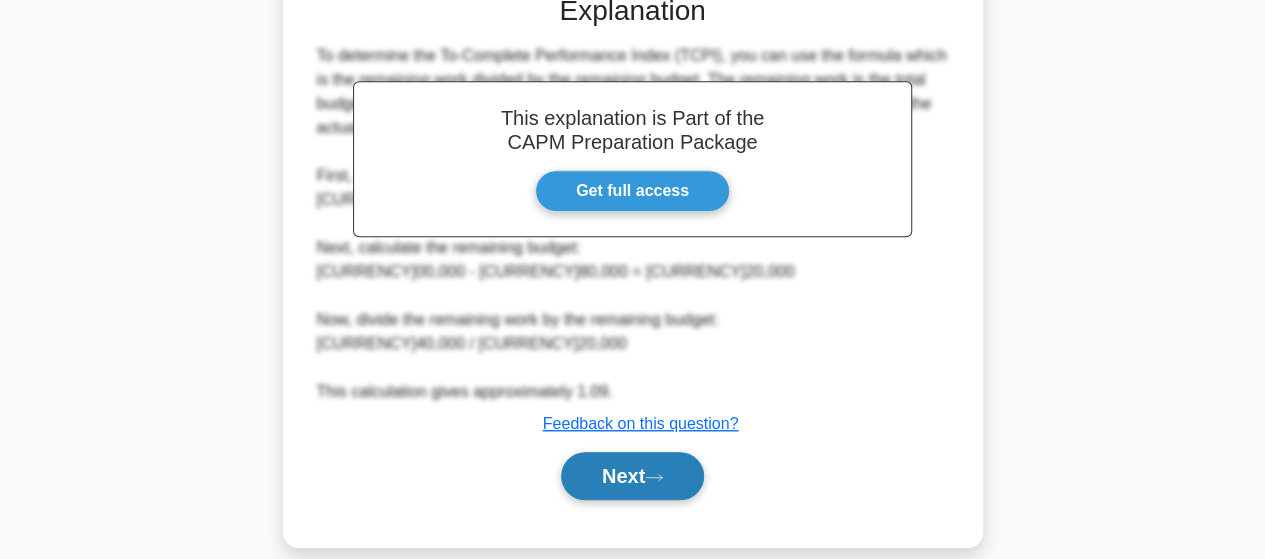 click on "Next" at bounding box center (632, 476) 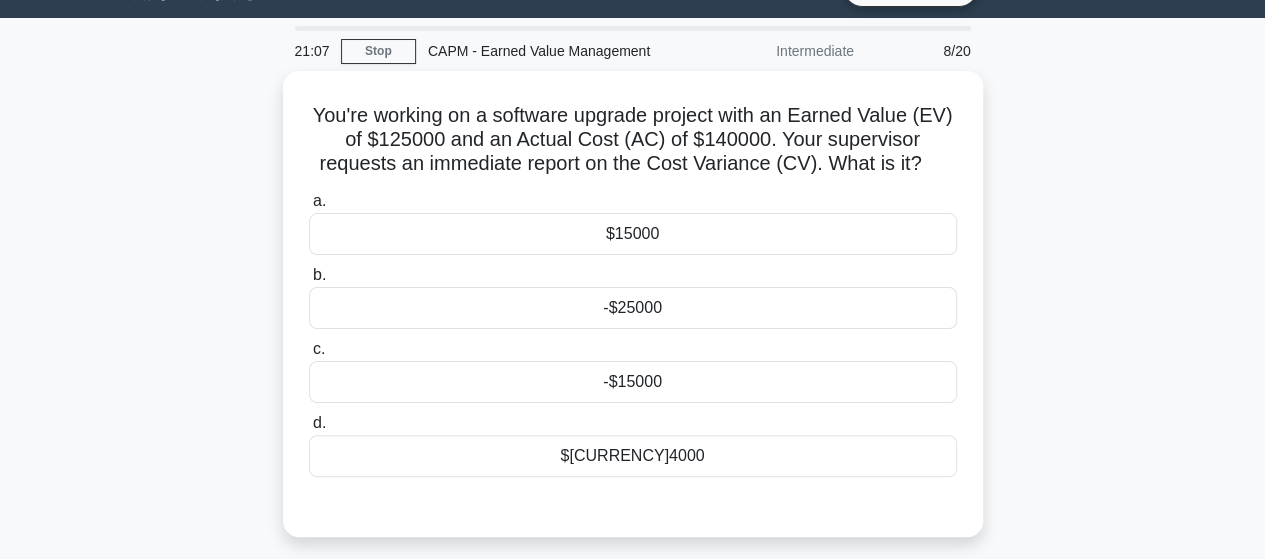 scroll, scrollTop: 43, scrollLeft: 0, axis: vertical 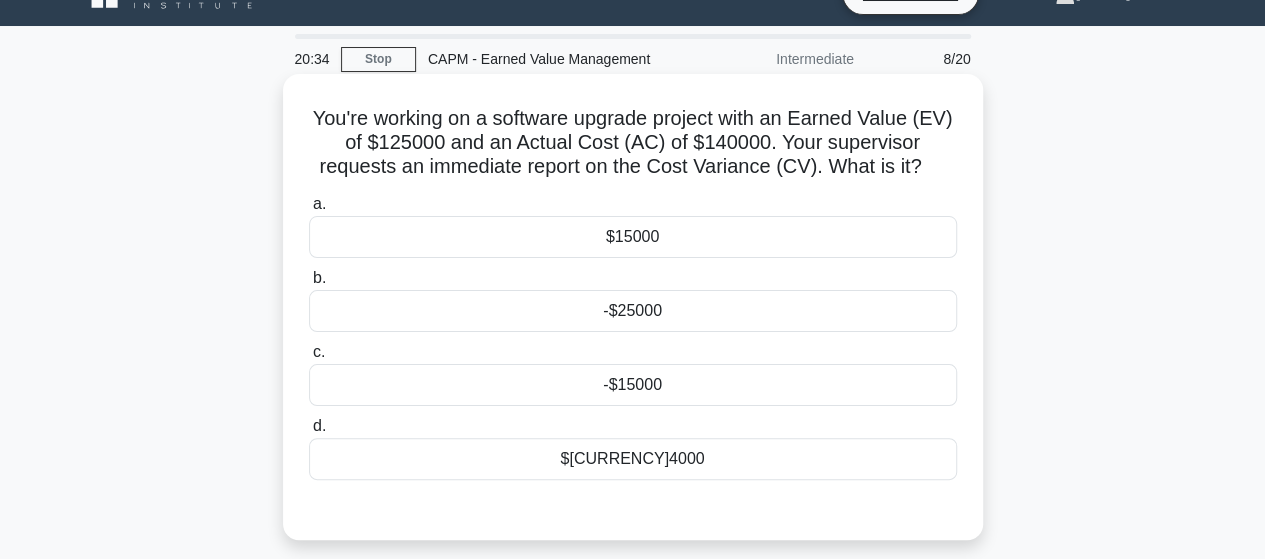 click on "-$15000" at bounding box center (633, 385) 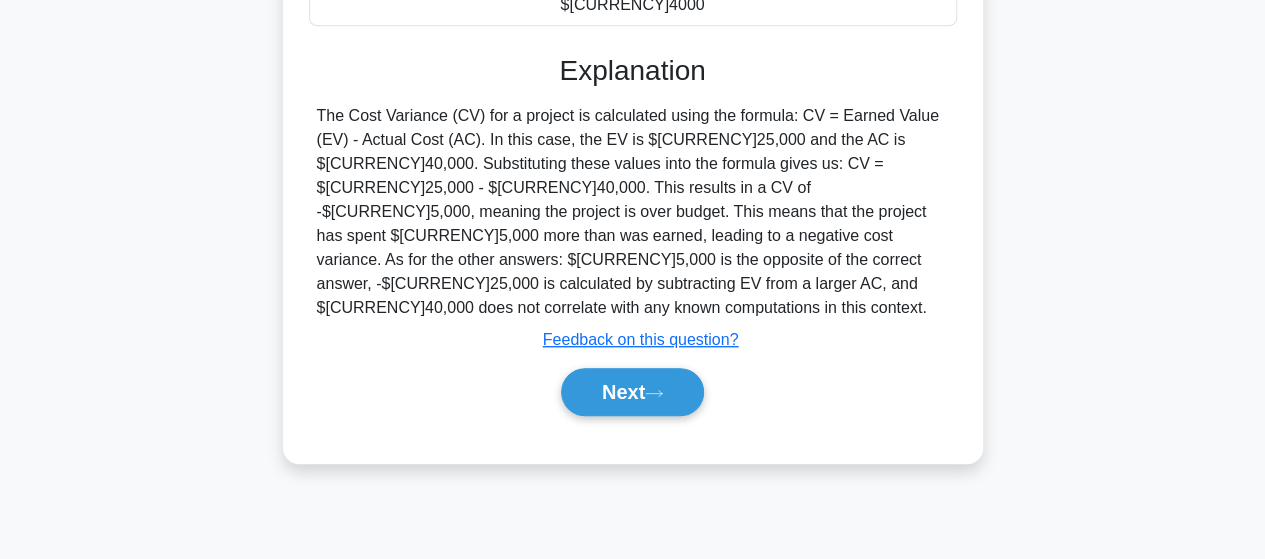 scroll, scrollTop: 521, scrollLeft: 0, axis: vertical 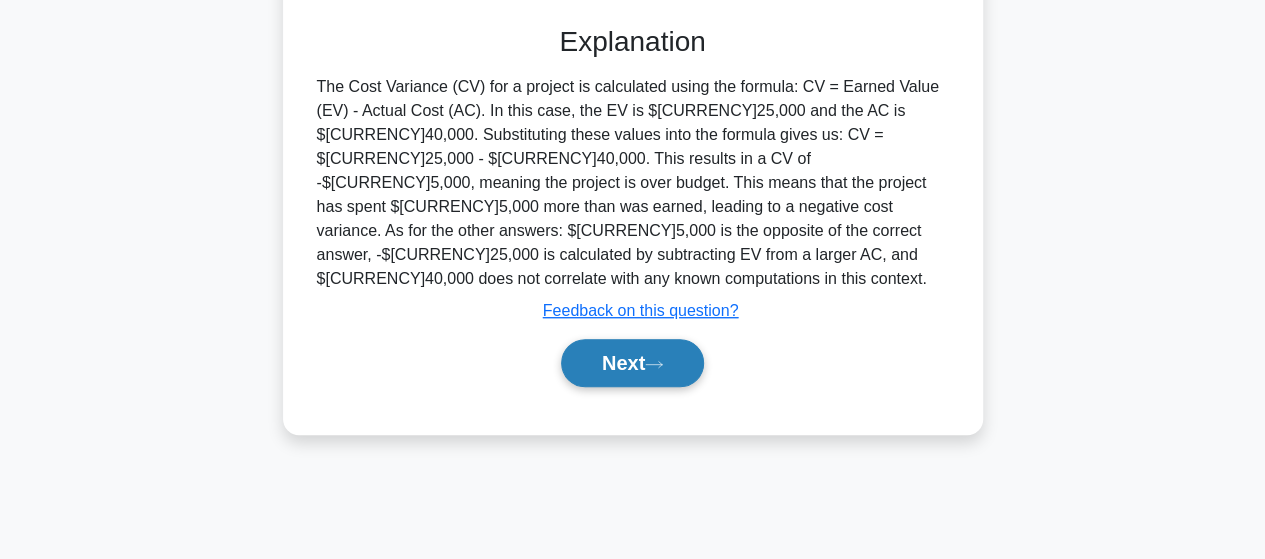 click on "Next" at bounding box center [632, 363] 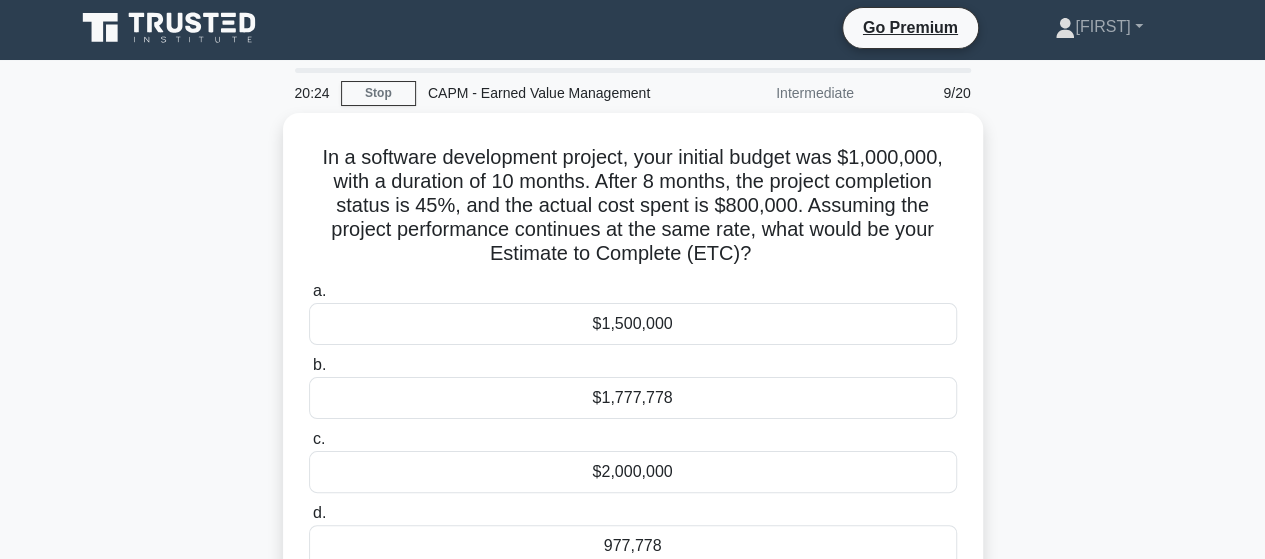 scroll, scrollTop: 14, scrollLeft: 0, axis: vertical 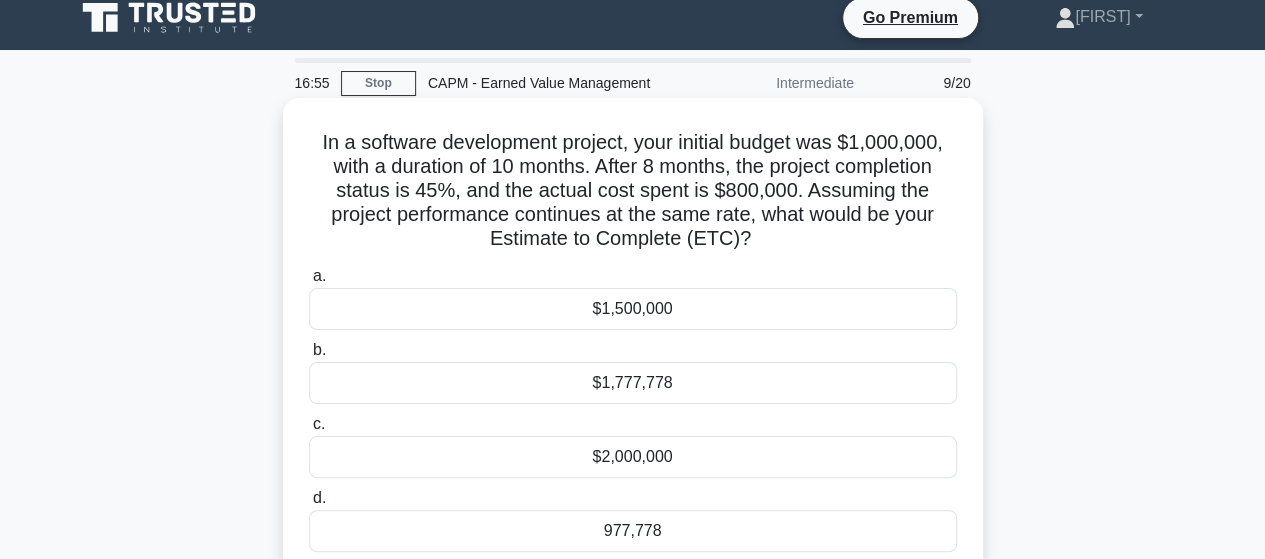 click on "$2,000,000" at bounding box center [633, 457] 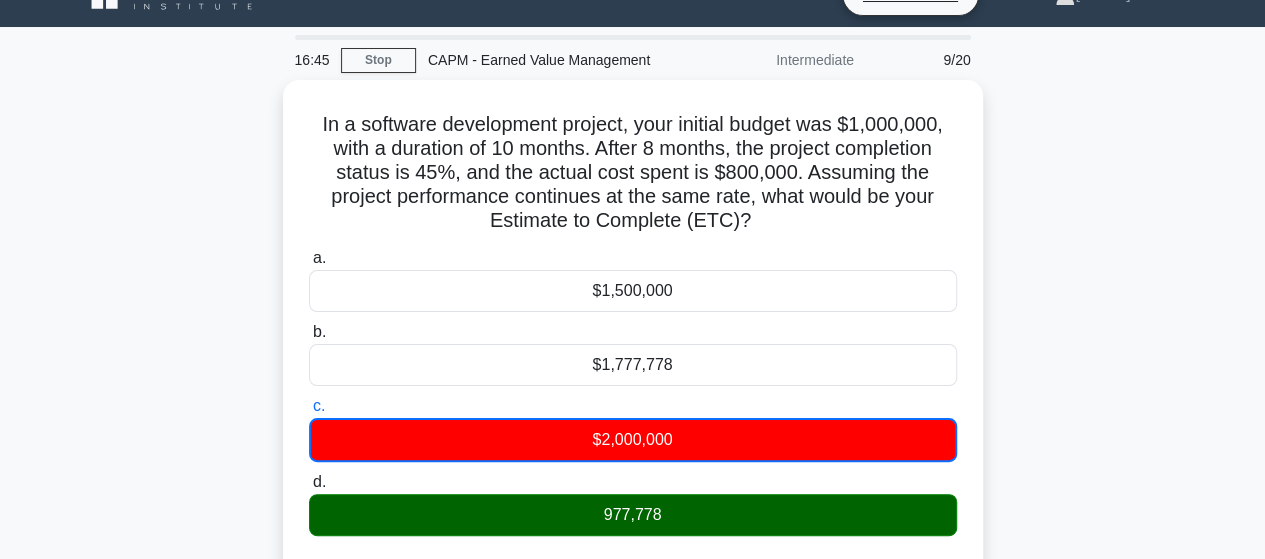 scroll, scrollTop: 38, scrollLeft: 0, axis: vertical 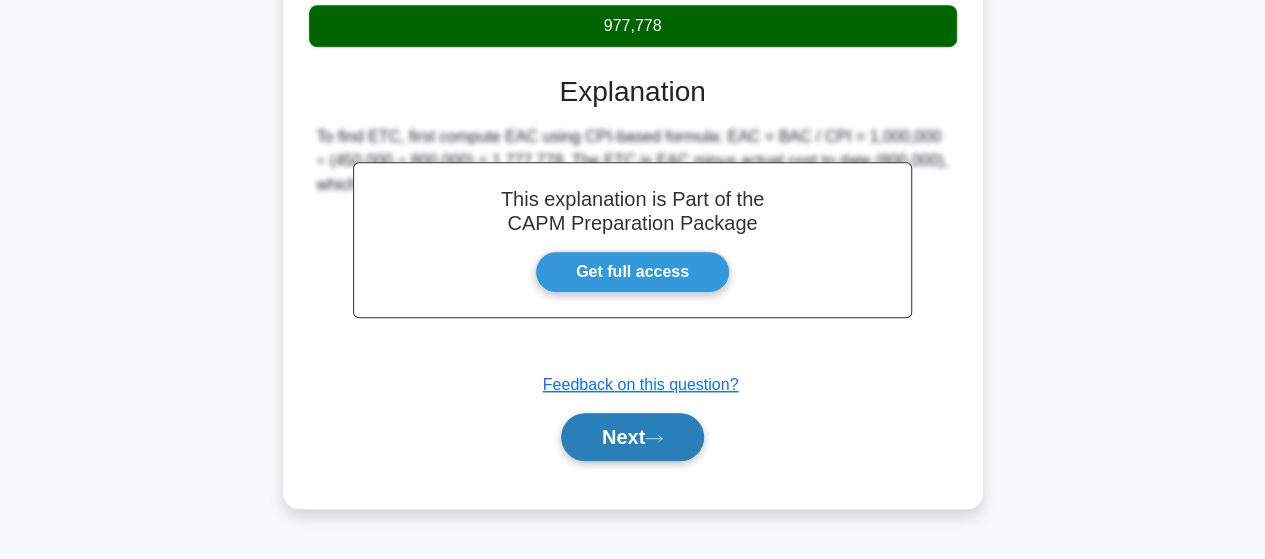 click on "Next" at bounding box center [632, 437] 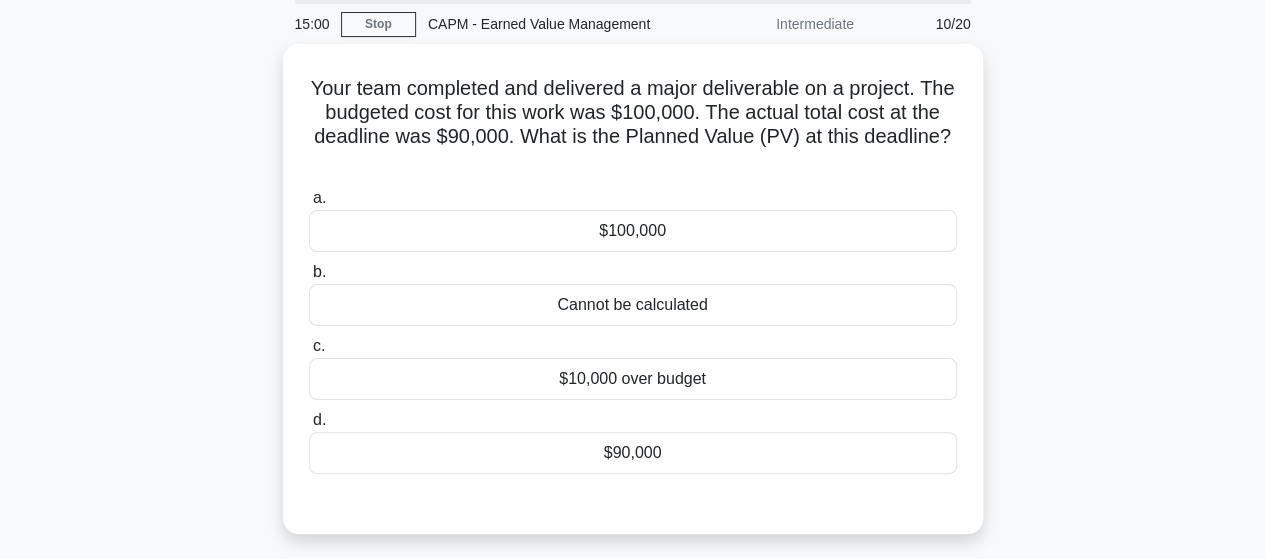 scroll, scrollTop: 72, scrollLeft: 0, axis: vertical 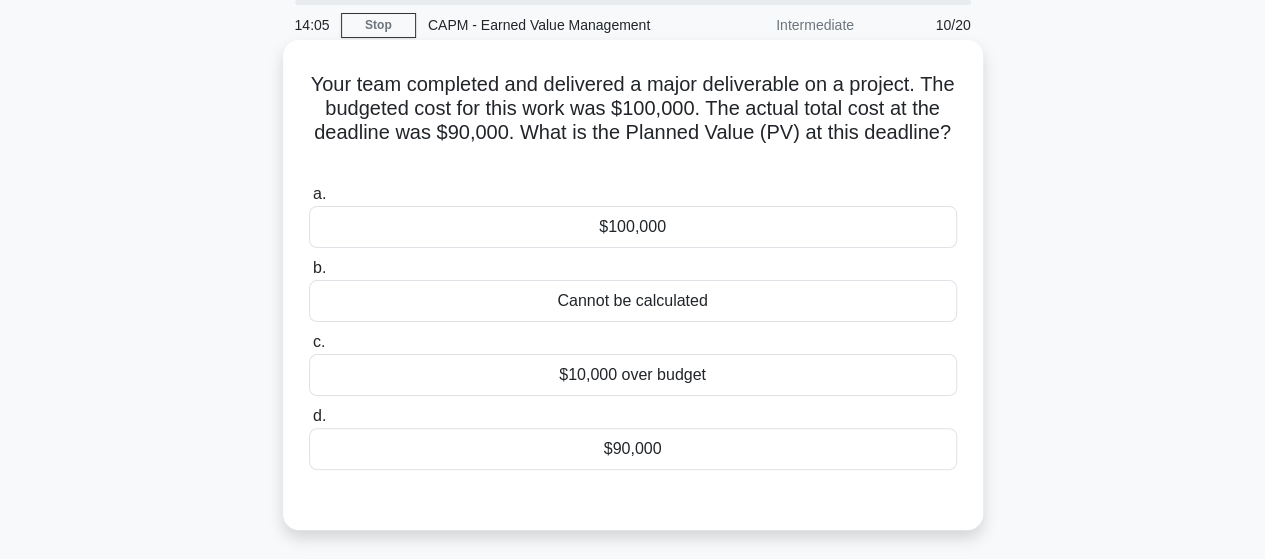 click on "$100,000" at bounding box center [633, 227] 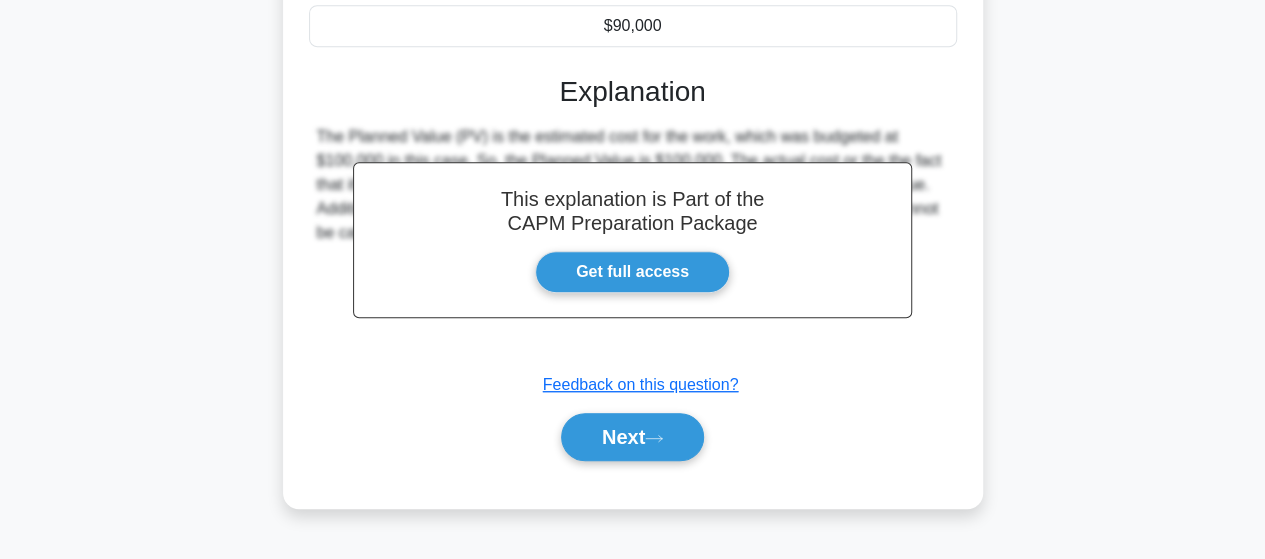 scroll, scrollTop: 503, scrollLeft: 0, axis: vertical 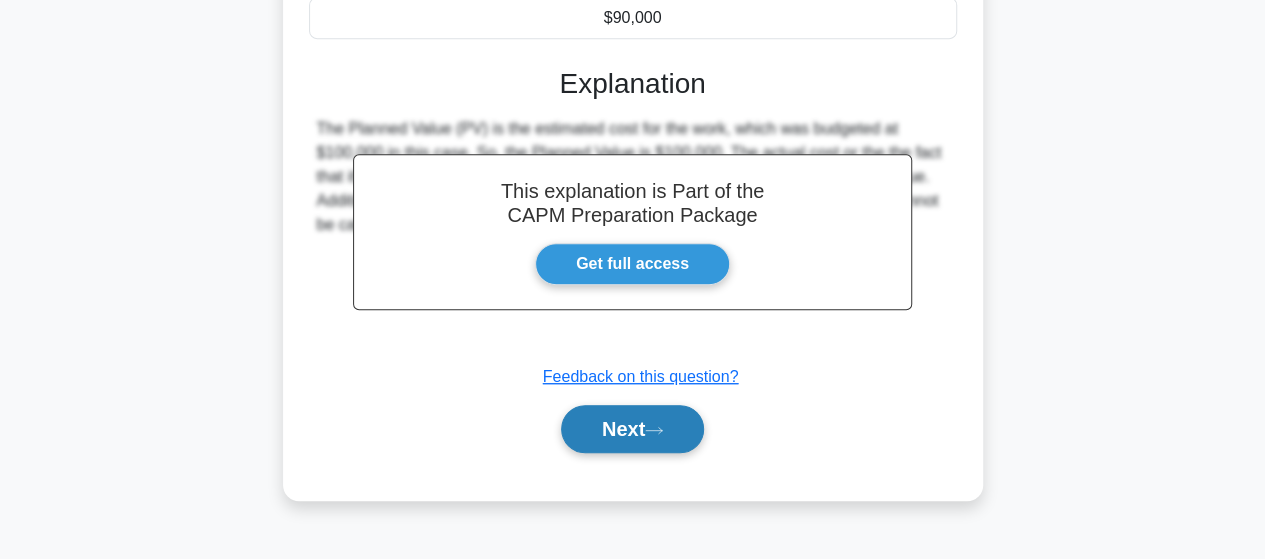 click on "Next" at bounding box center [632, 429] 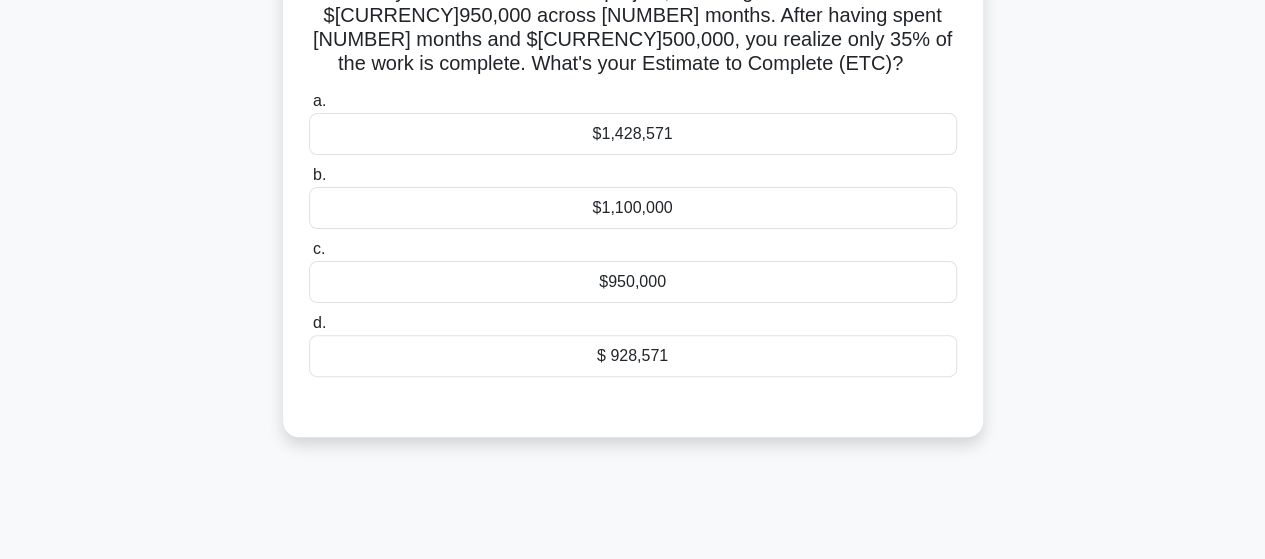 scroll, scrollTop: 0, scrollLeft: 0, axis: both 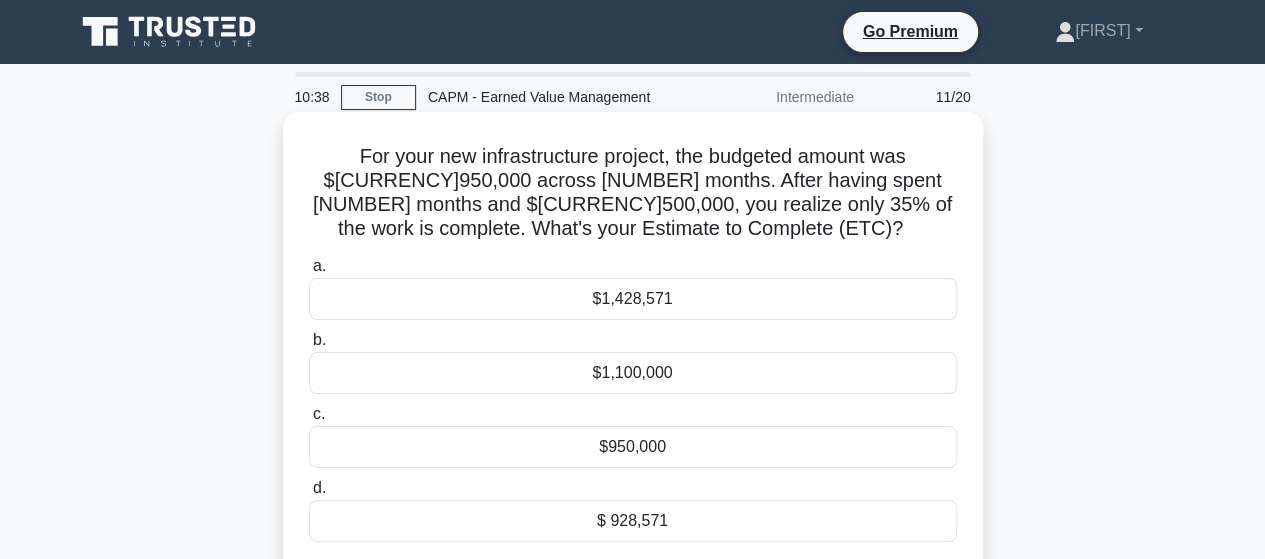 click on "$ 928,571" at bounding box center (633, 521) 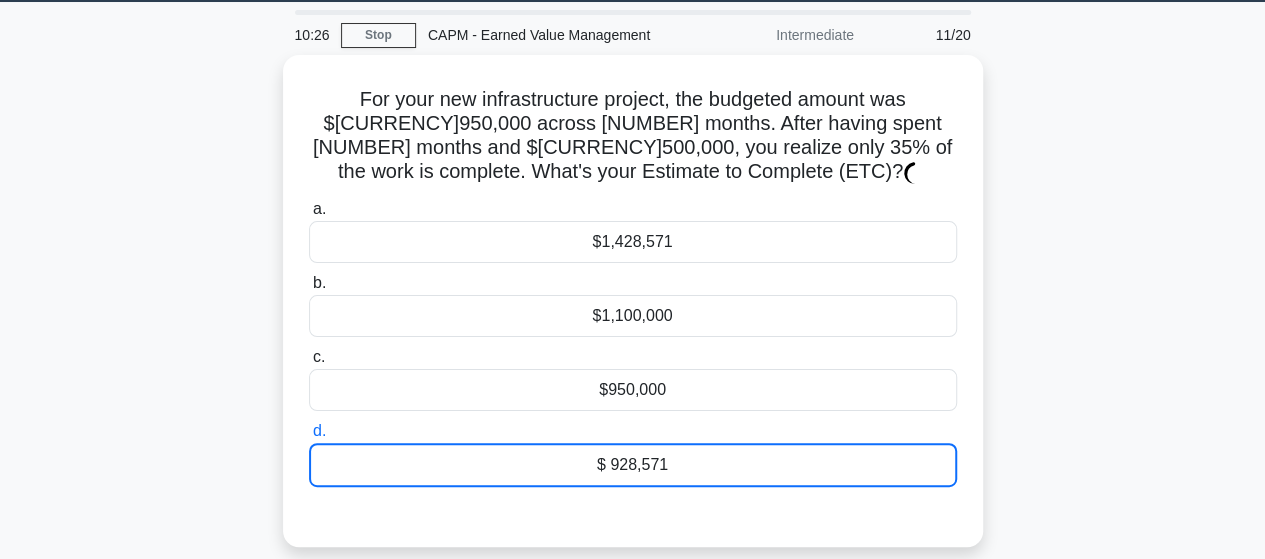 scroll, scrollTop: 60, scrollLeft: 0, axis: vertical 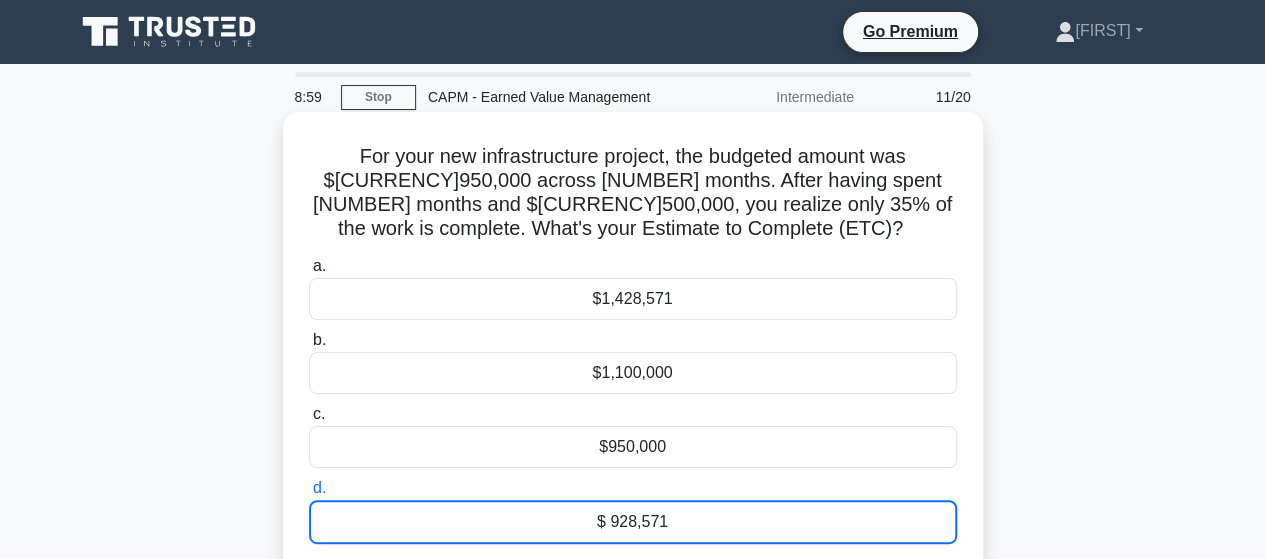 click on "$ 928,571" at bounding box center (633, 522) 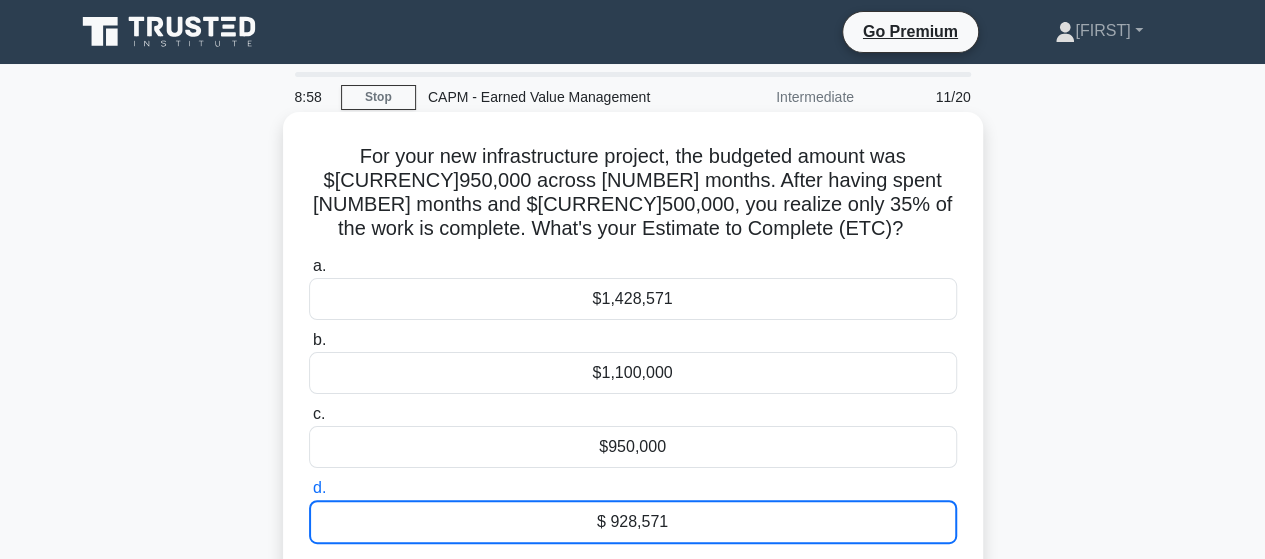 click on "$ 928,571" at bounding box center (633, 522) 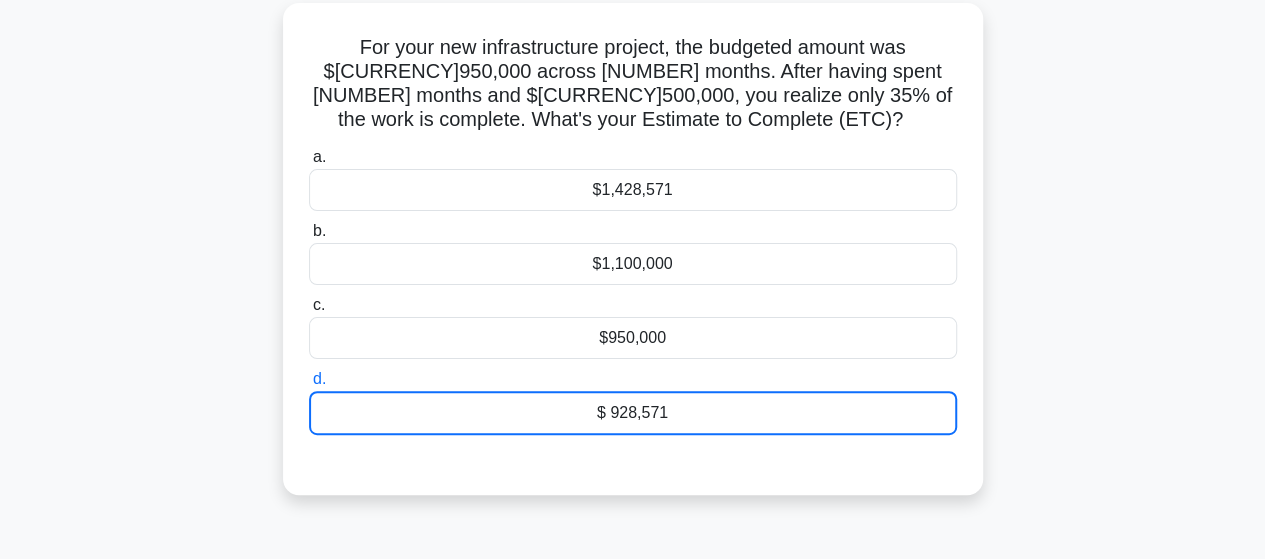 scroll, scrollTop: 106, scrollLeft: 0, axis: vertical 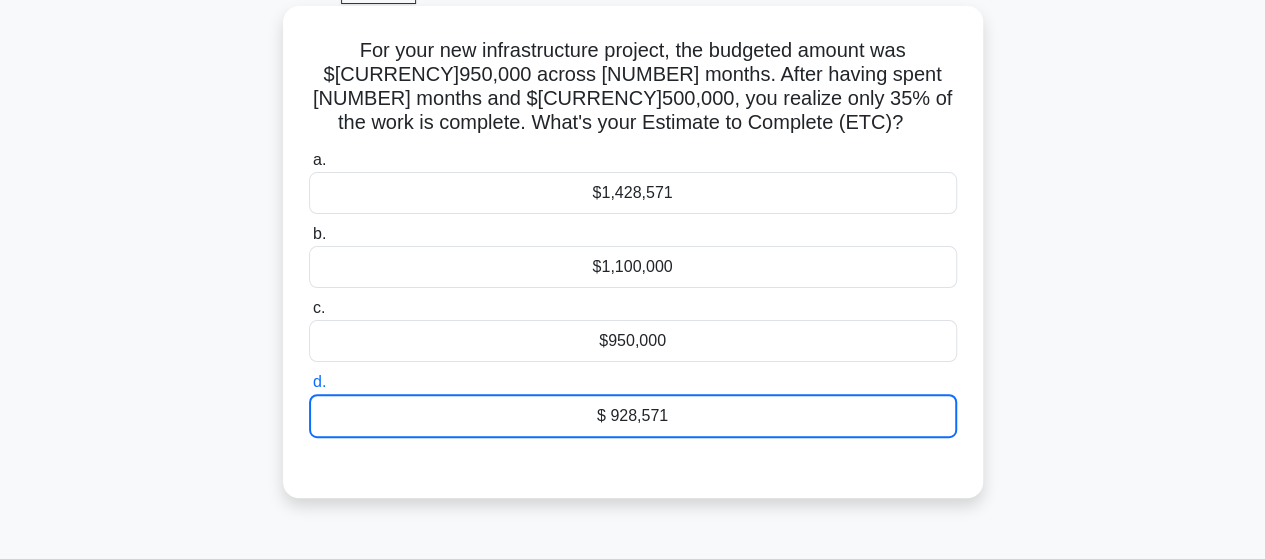 click on "$ 928,571" at bounding box center (633, 416) 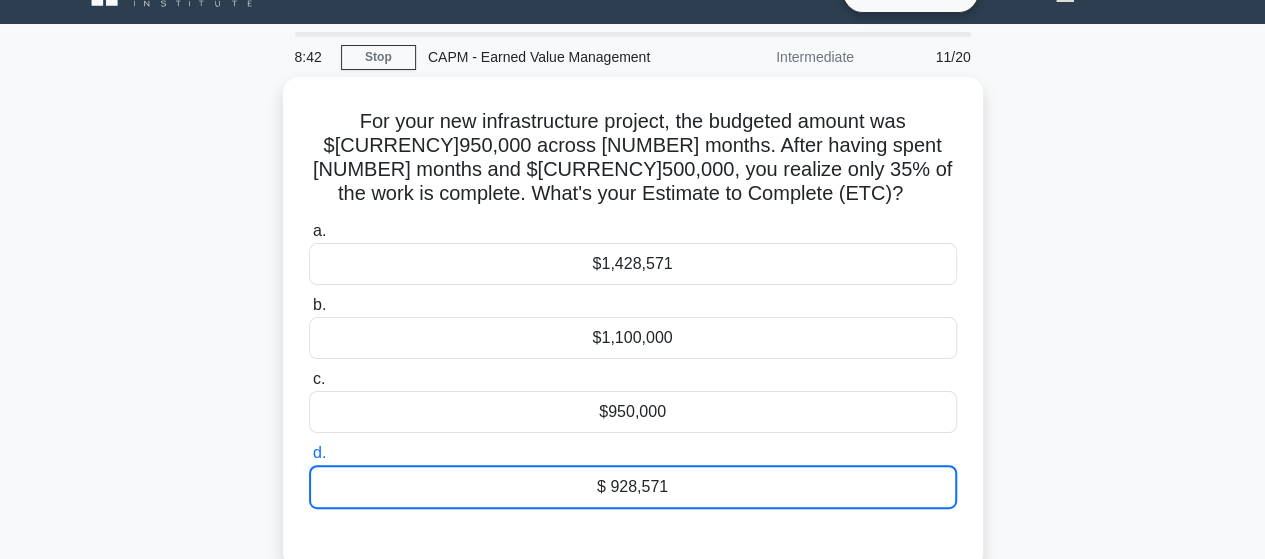 scroll, scrollTop: 0, scrollLeft: 0, axis: both 